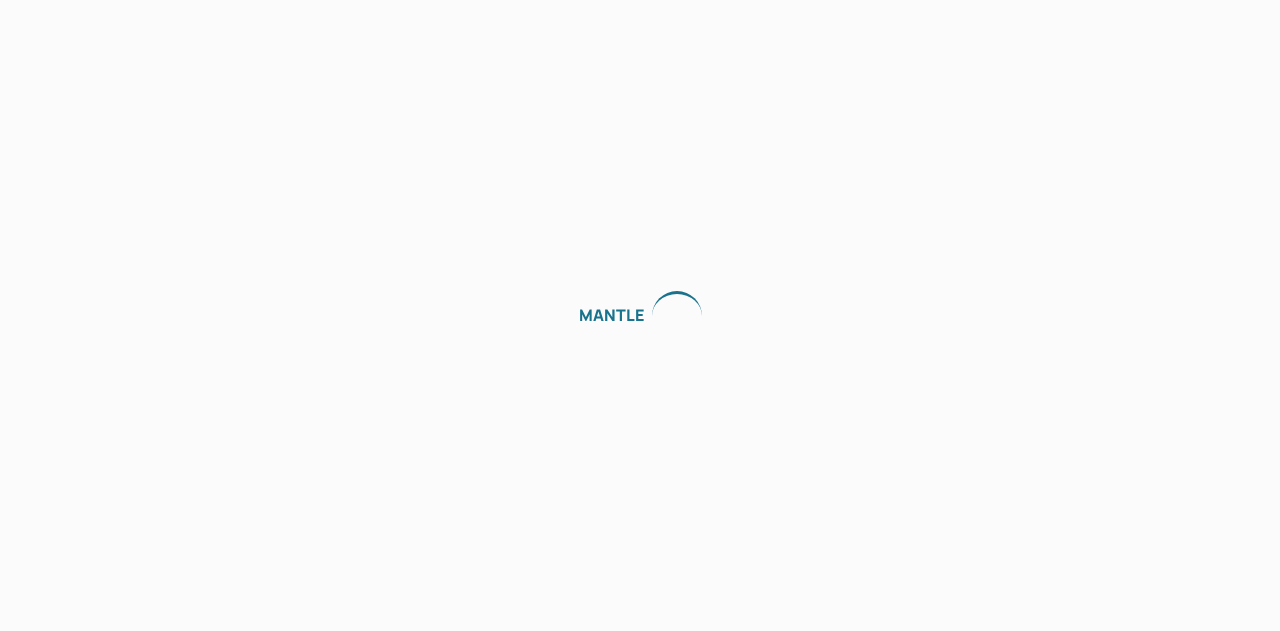 scroll, scrollTop: 0, scrollLeft: 0, axis: both 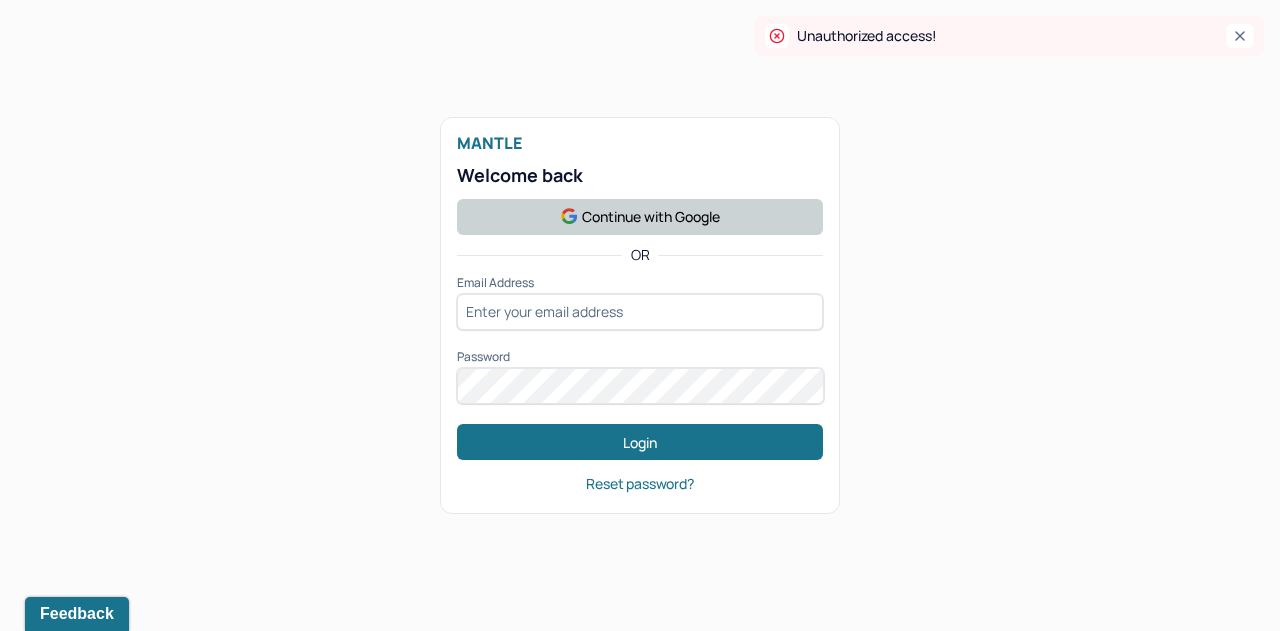 click on "Continue with Google" at bounding box center (640, 217) 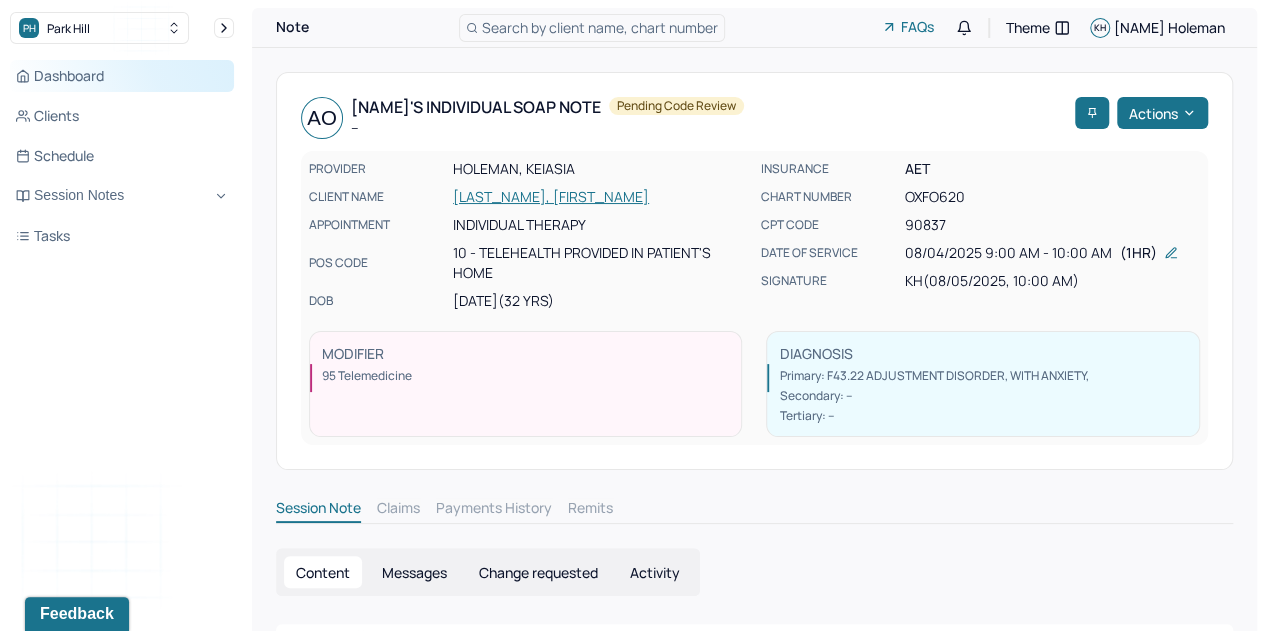 click on "Dashboard" at bounding box center [122, 76] 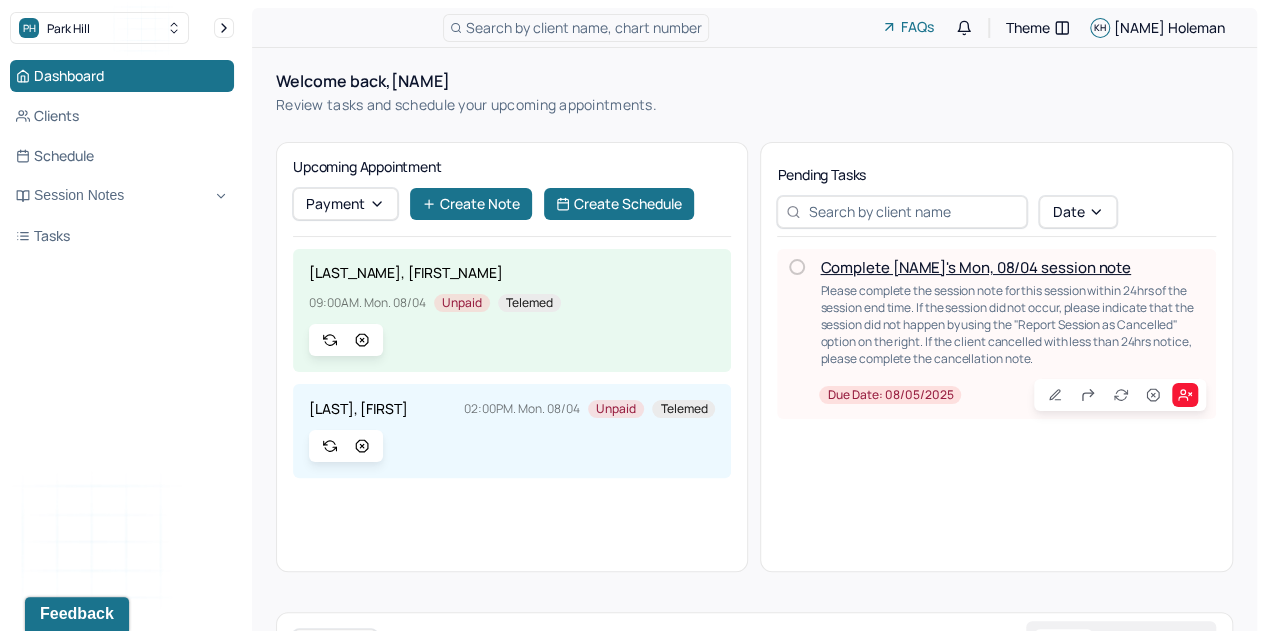 click on "Complete [NAME]'s Mon, 08/04 session note" at bounding box center [975, 267] 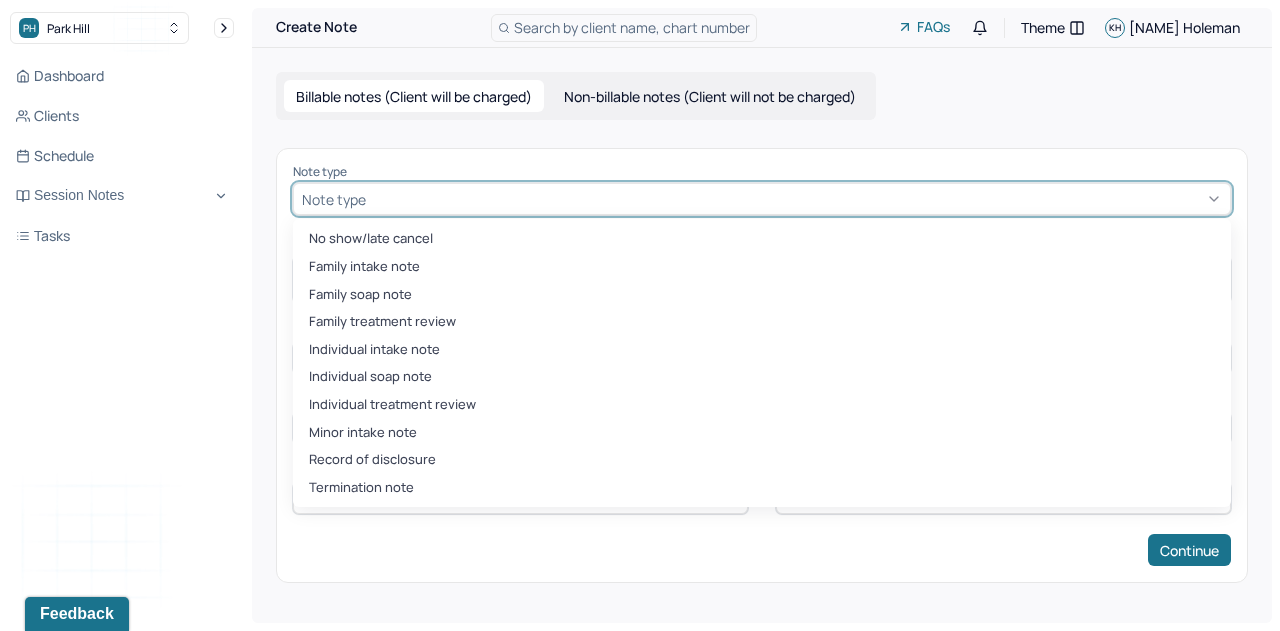 click at bounding box center (796, 199) 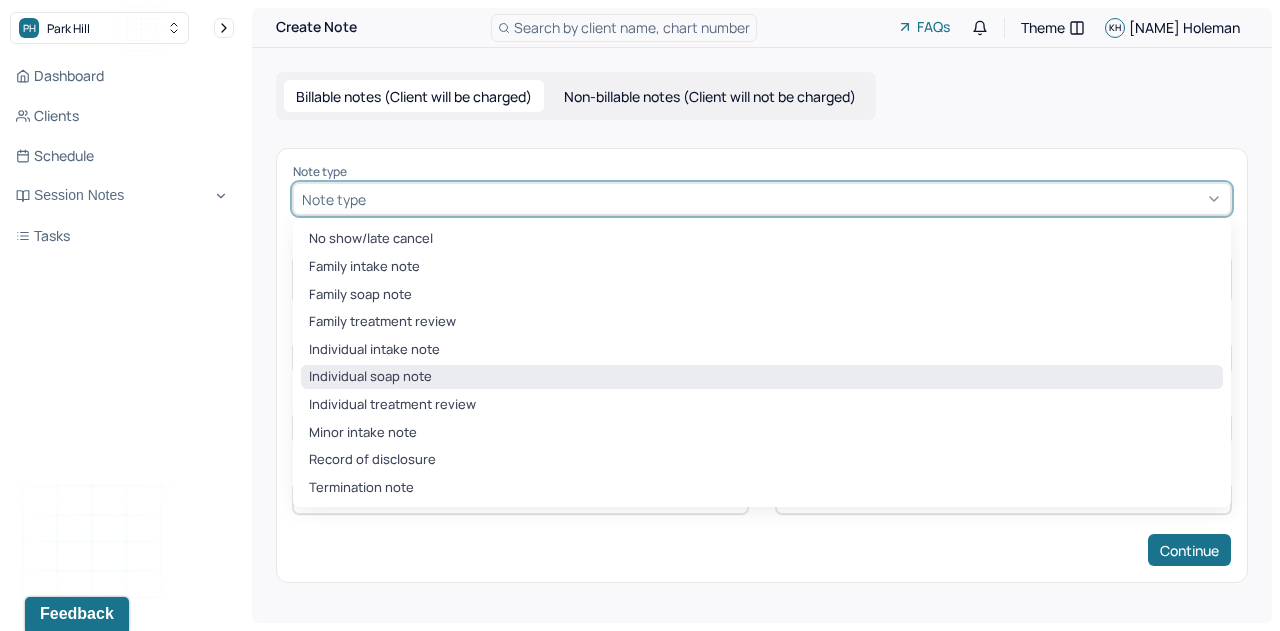 click on "Individual soap note" at bounding box center [762, 377] 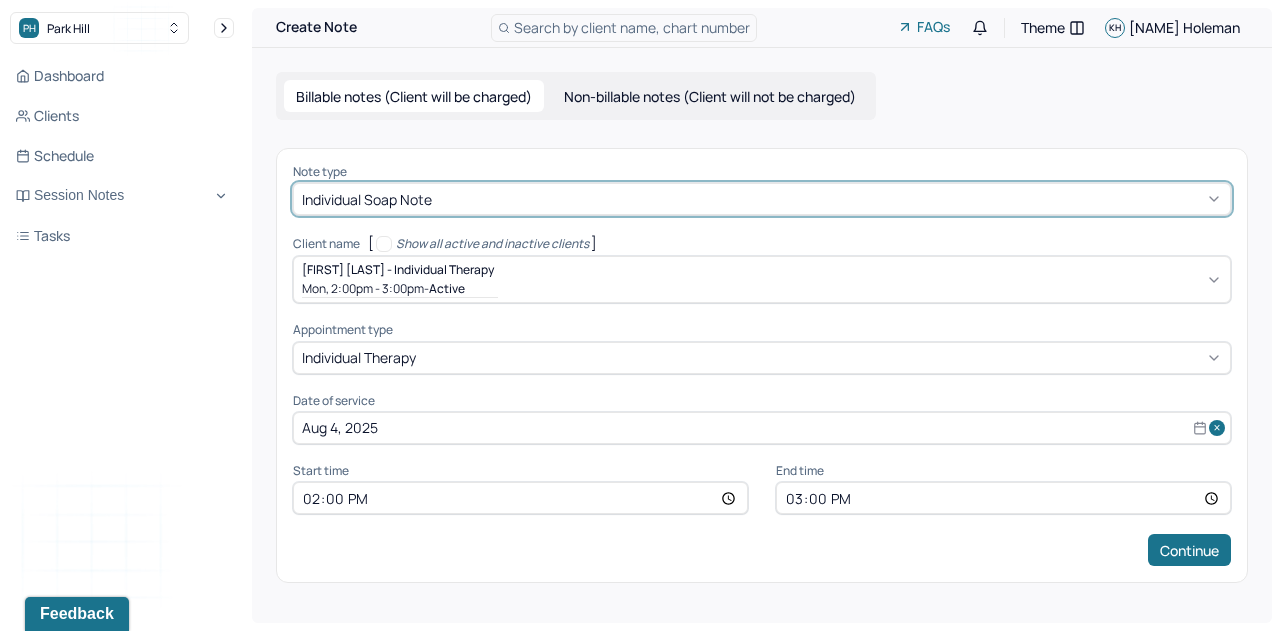 click on "Note type option Individual soap note, selected. Individual soap note Client name [ Show all active and inactive clients ] [FIRST] [LAST] - Individual therapy Mon, 2:00pm - 3:00pm  -  active Supervisee name [NAME] Appointment type individual therapy Date of service Aug 4, 2025 Start time 14:00 End time 15:00 Continue" at bounding box center (762, 365) 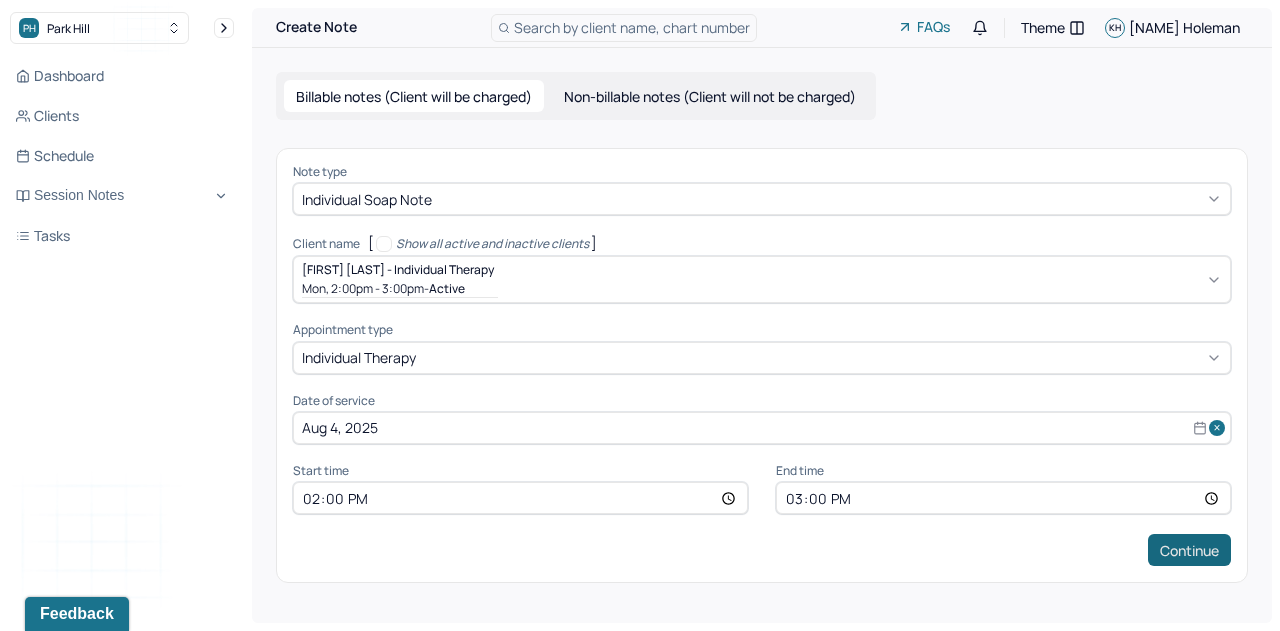 click on "Continue" at bounding box center (1189, 550) 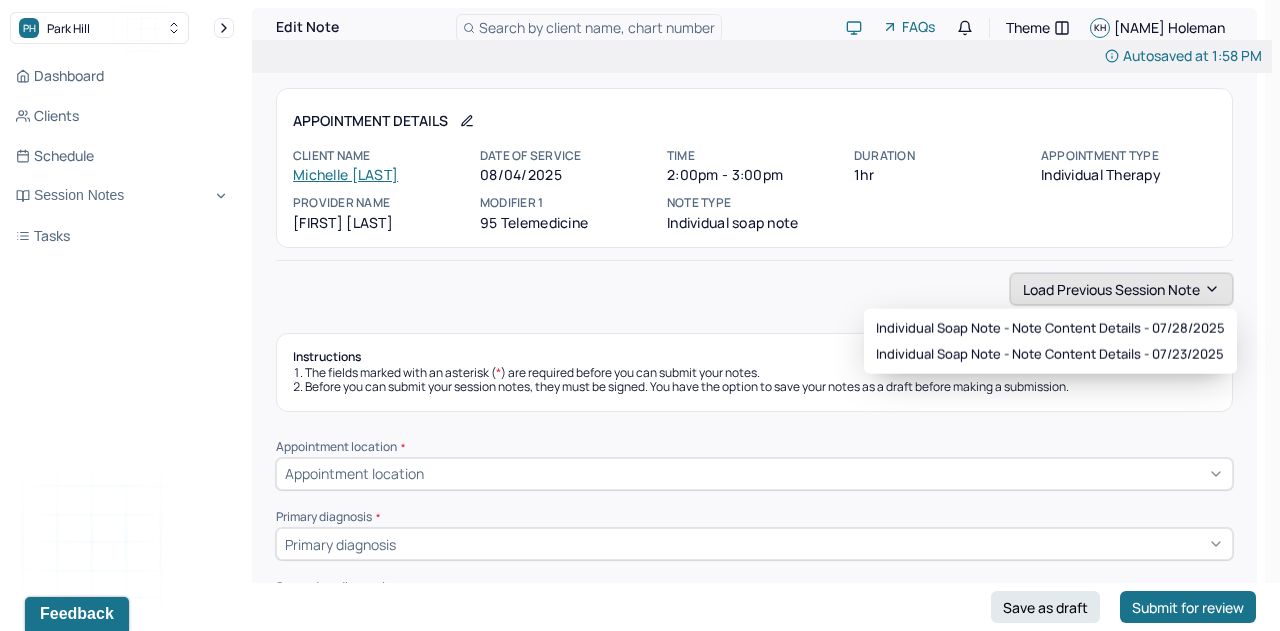click on "Load previous session note" at bounding box center [1121, 289] 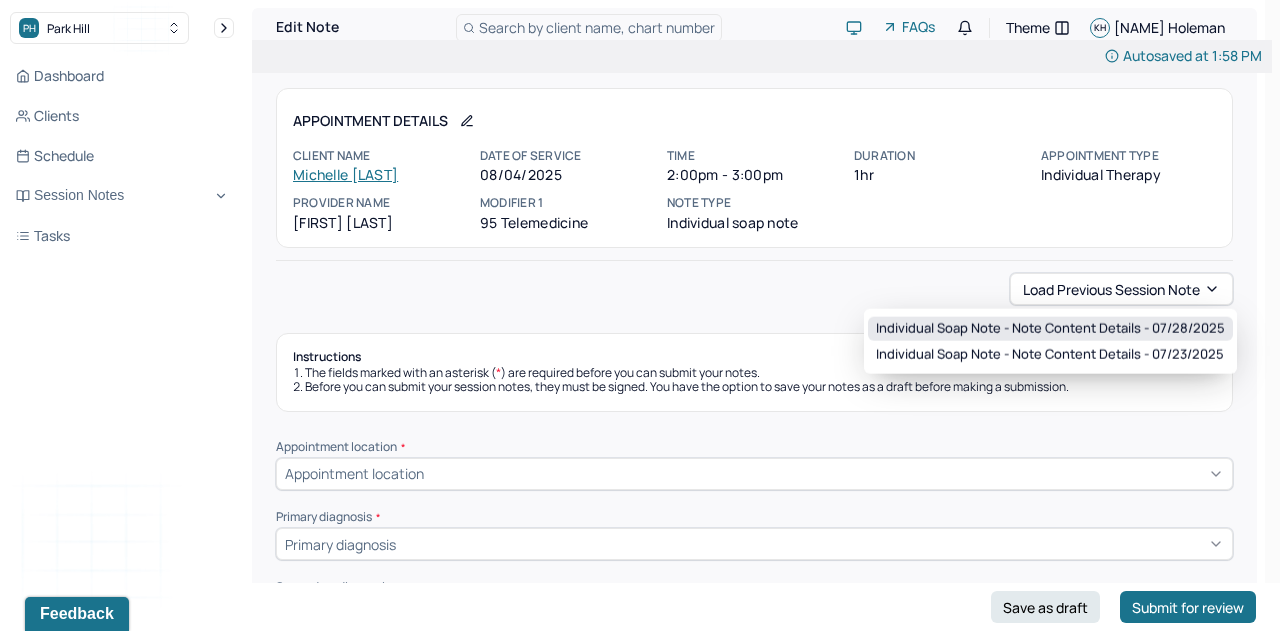 click on "Individual soap note   - Note content Details -   07/28/2025" at bounding box center (1050, 329) 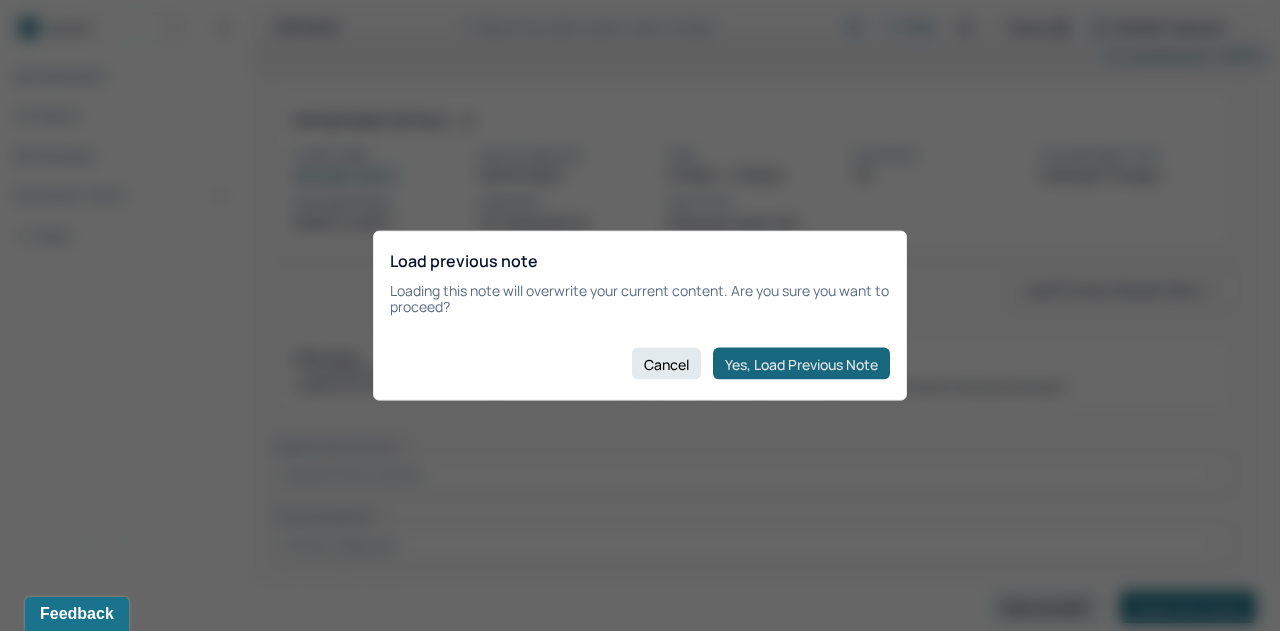 click on "Yes, Load Previous Note" at bounding box center (801, 364) 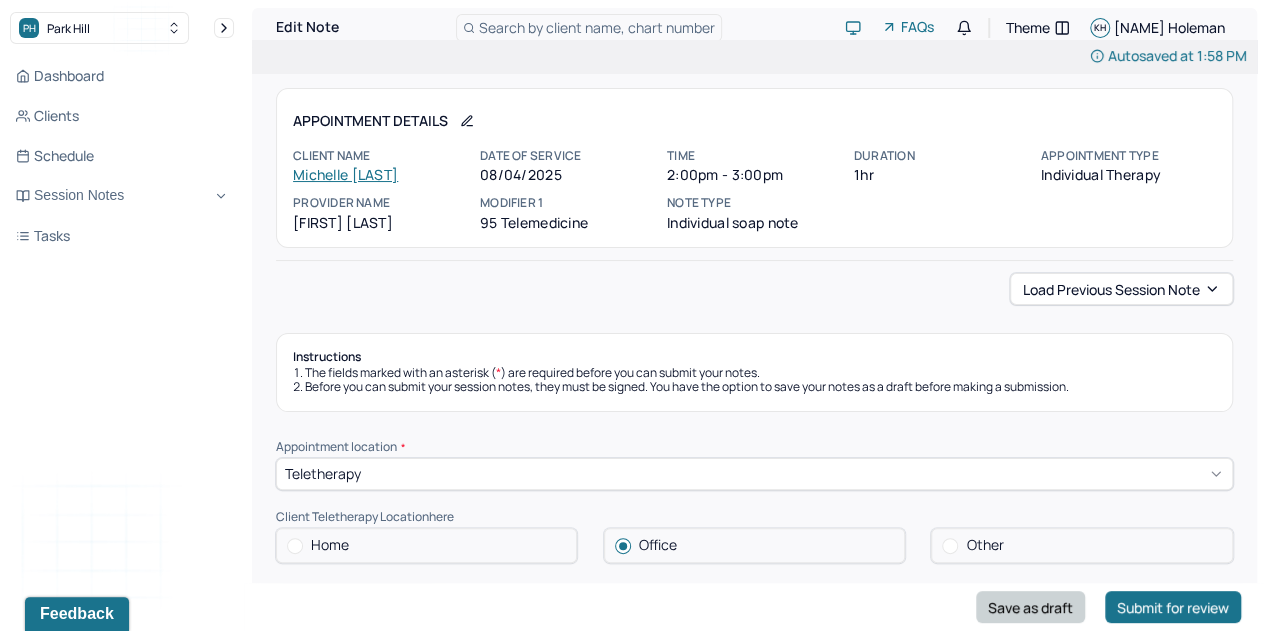click on "Save as draft" at bounding box center (1030, 607) 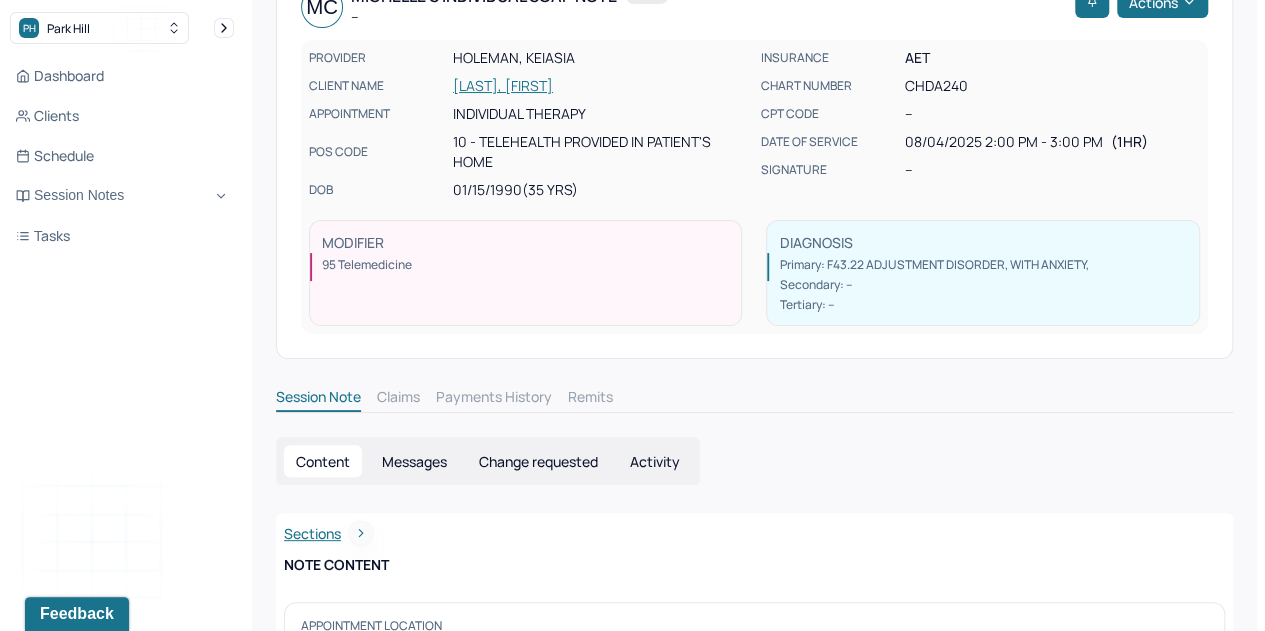 scroll, scrollTop: 0, scrollLeft: 0, axis: both 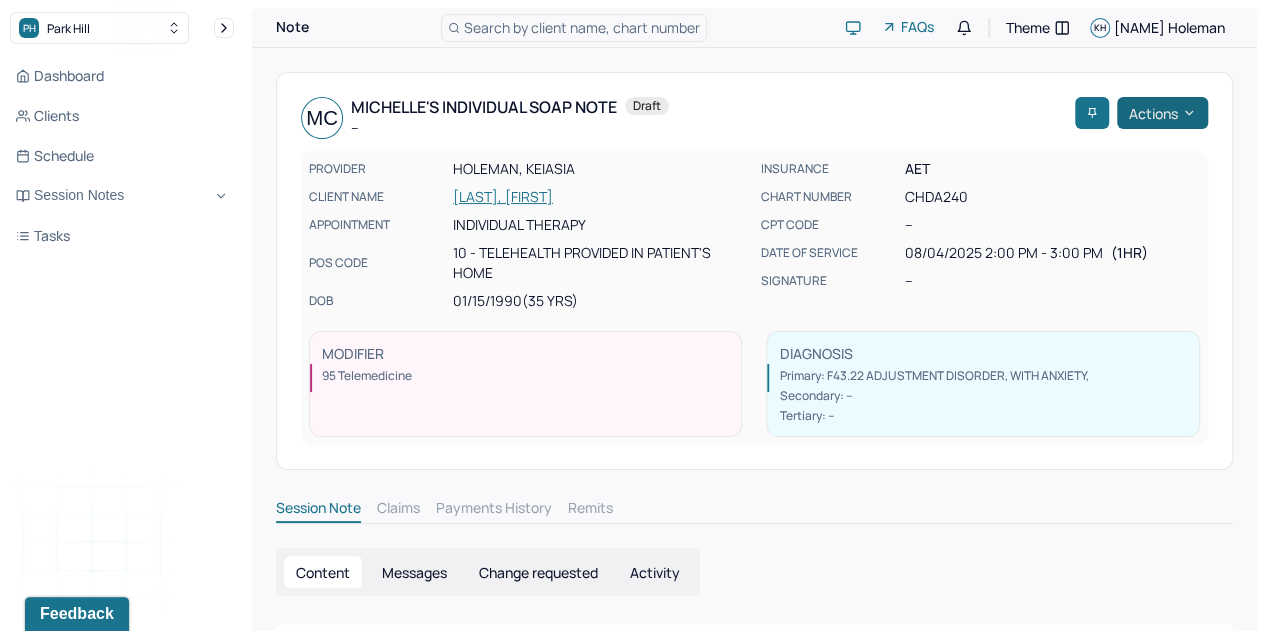 click on "Actions" at bounding box center (1162, 113) 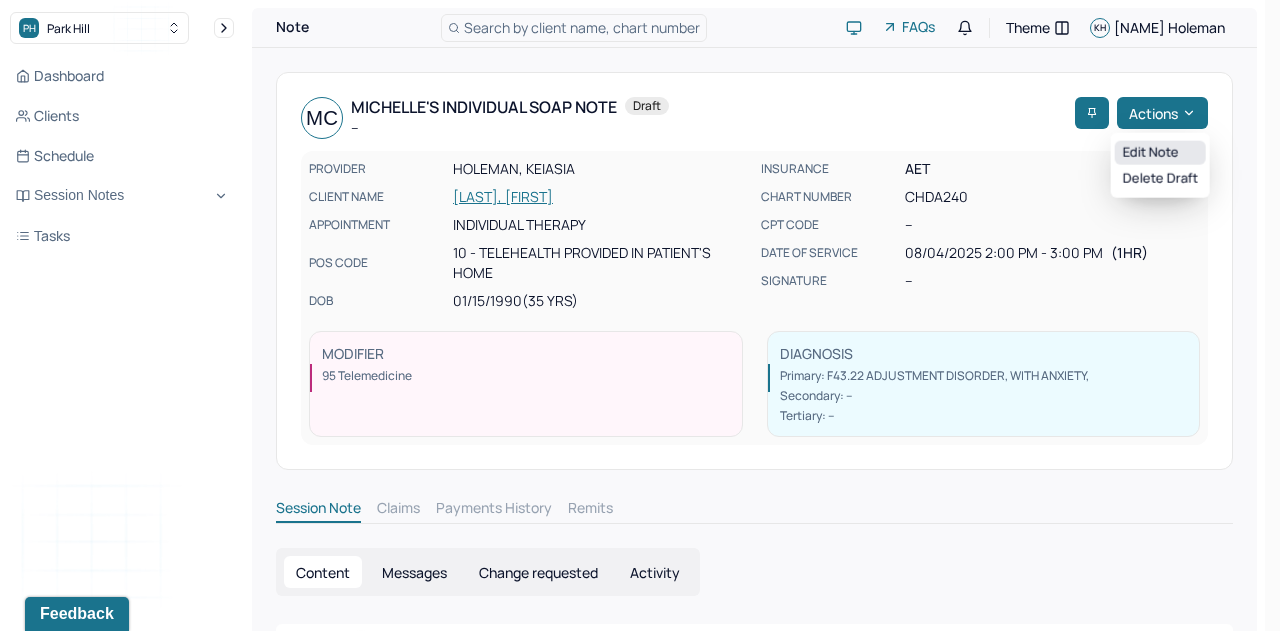 click on "Edit note" at bounding box center [1160, 153] 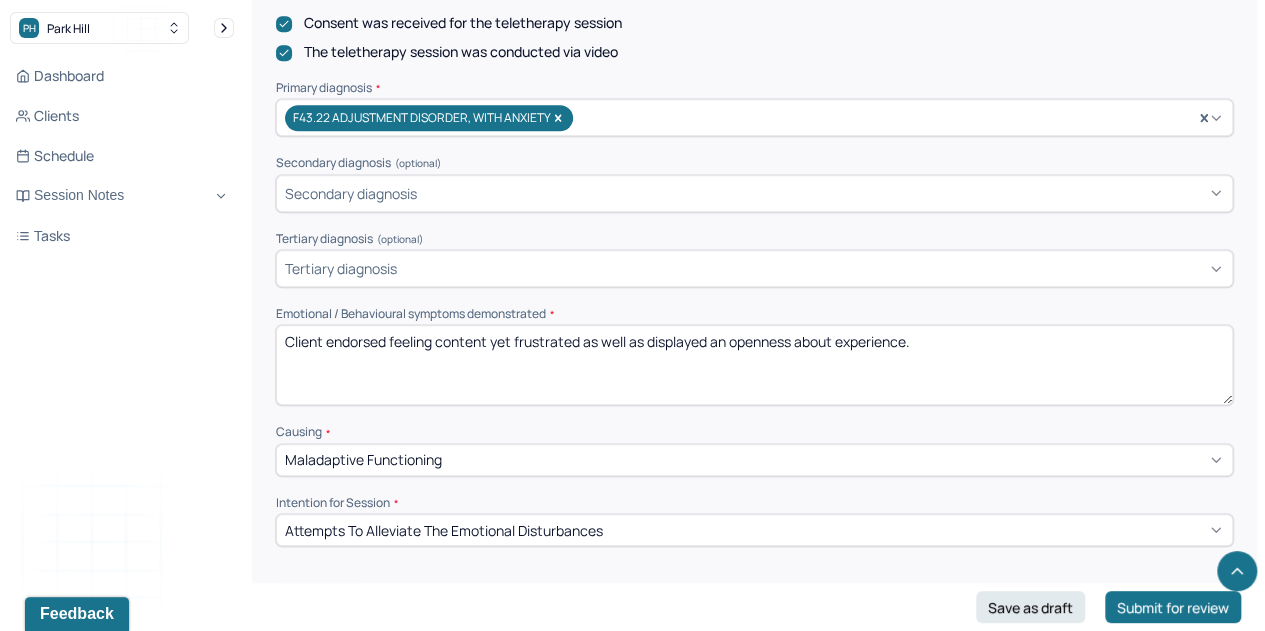 scroll, scrollTop: 642, scrollLeft: 0, axis: vertical 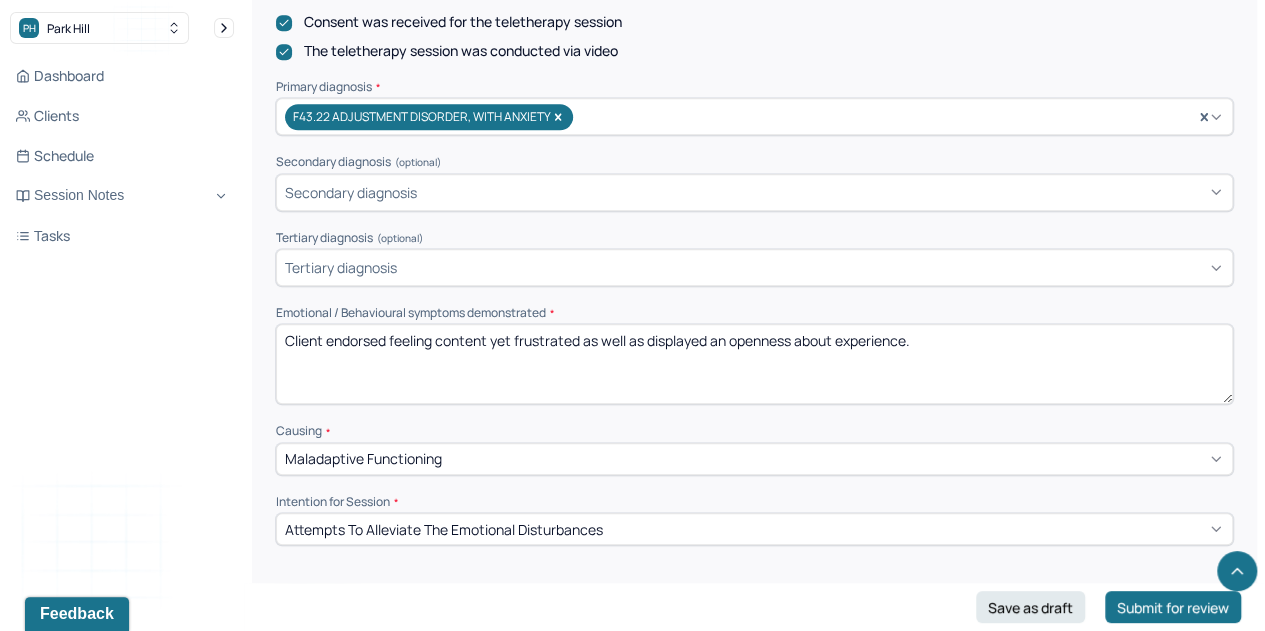 drag, startPoint x: 954, startPoint y: 325, endPoint x: 443, endPoint y: 323, distance: 511.0039 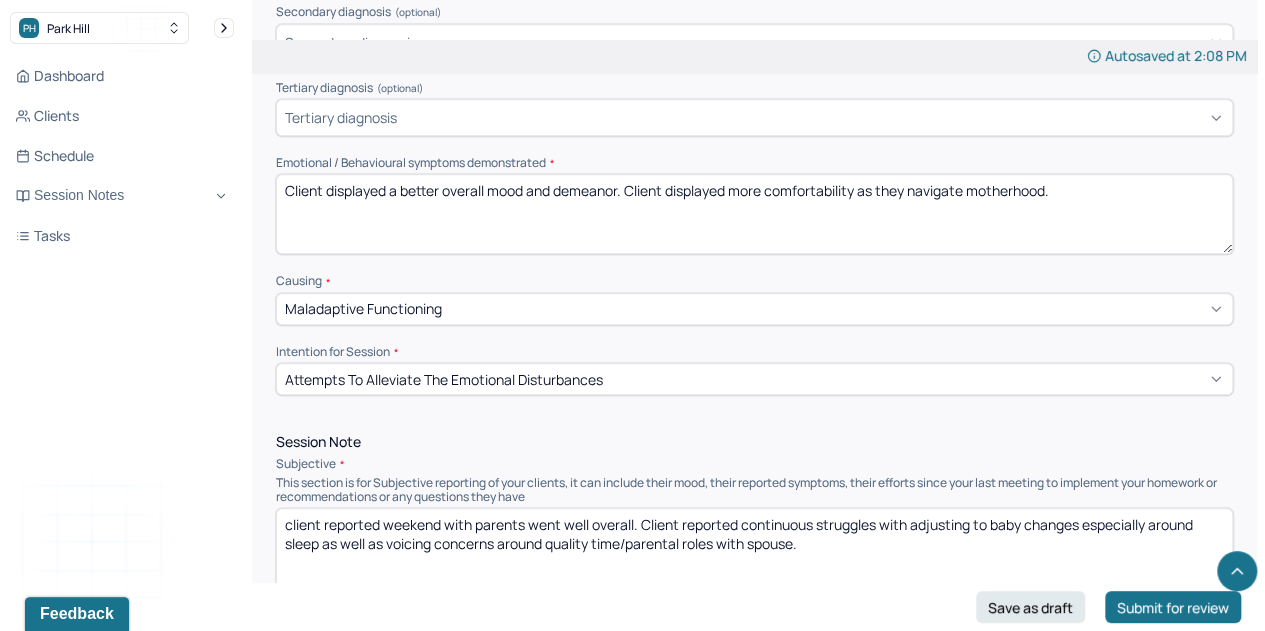 scroll, scrollTop: 820, scrollLeft: 0, axis: vertical 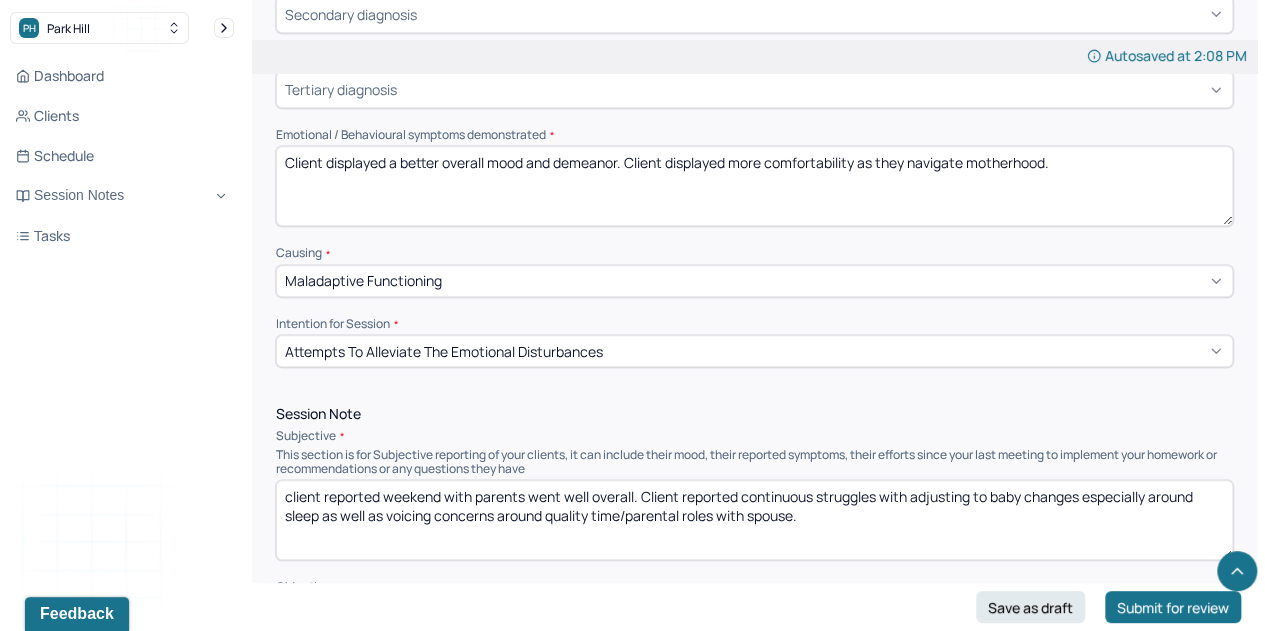 type on "Client displayed a better overall mood and demeanor. Client displayed more comfortability as they navigate motherhood." 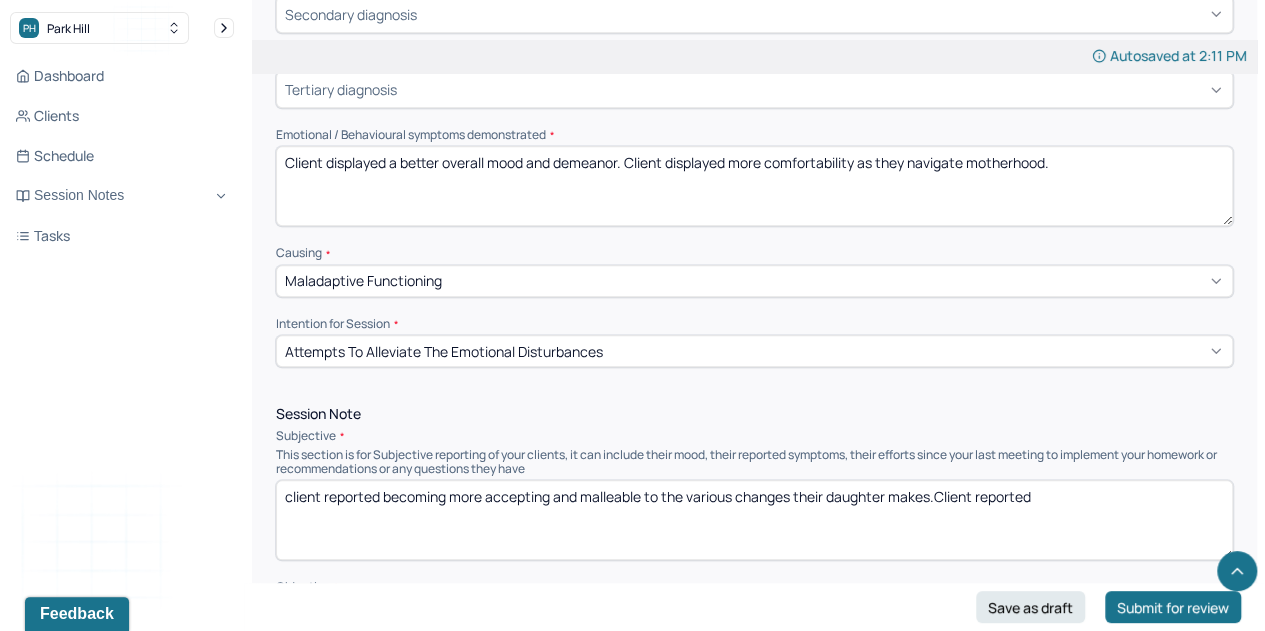 click on "client reported becoming more accepting and malleable to the various changes their daughter makes.Client reported" at bounding box center [754, 520] 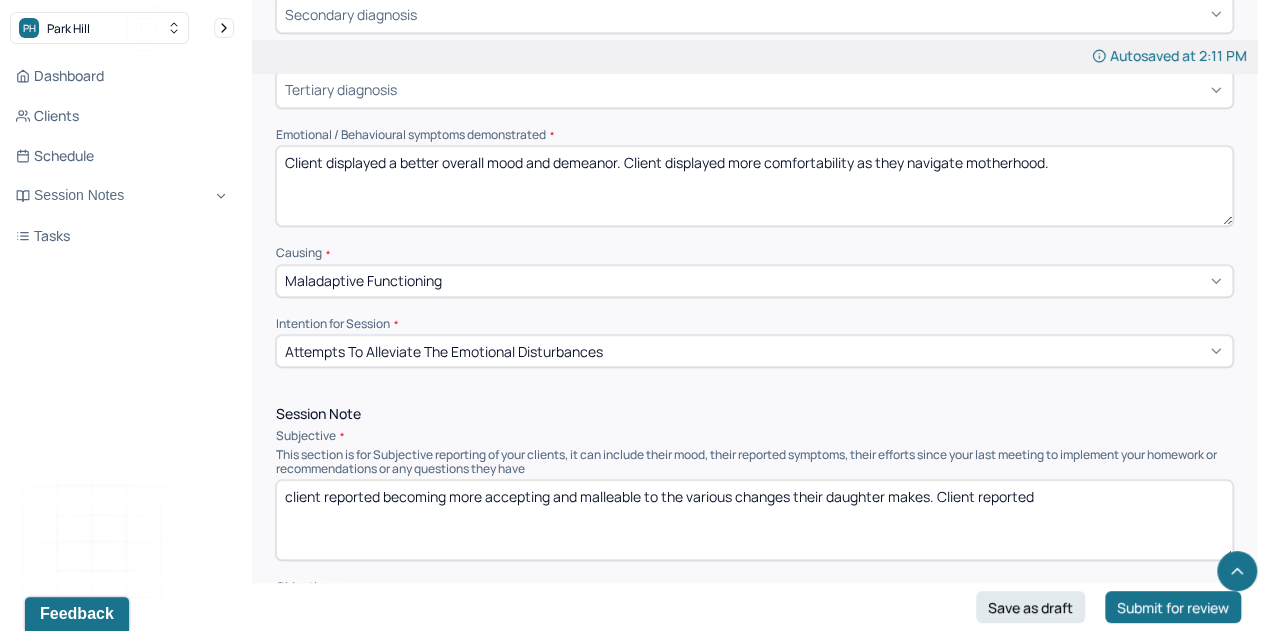 click on "client reported becoming more accepting and malleable to the various changes their daughter makes. Client reported" at bounding box center (754, 520) 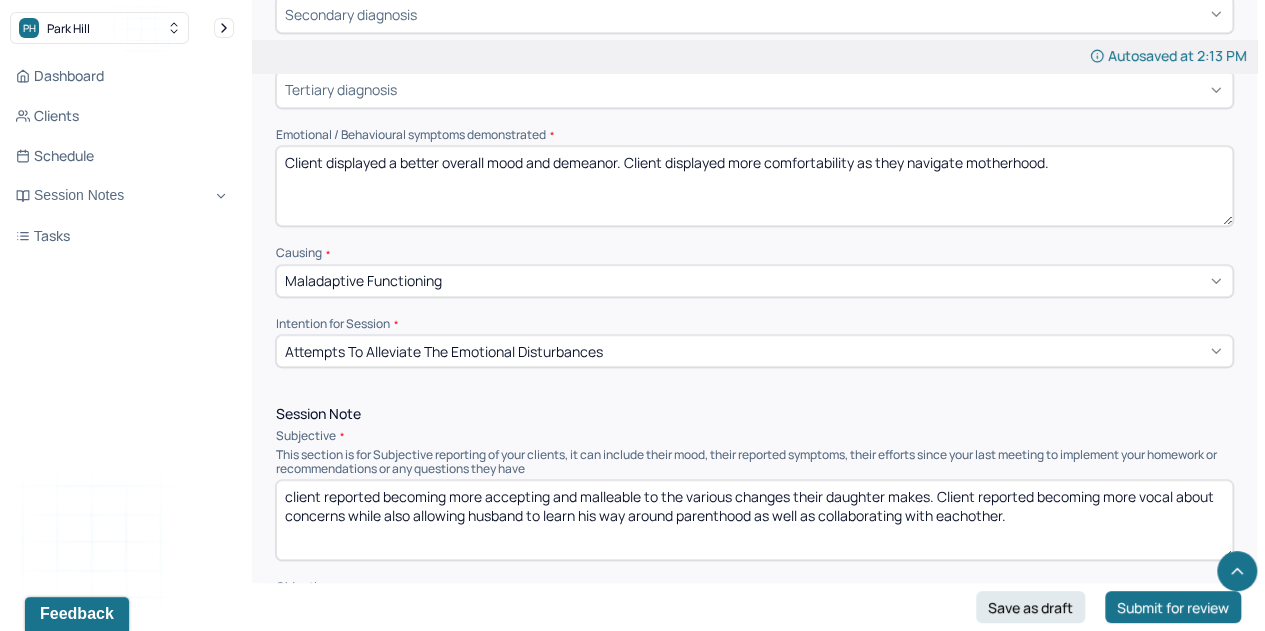 click on "client reported becoming more accepting and malleable to the various changes their daughter makes. Client reported becoming more vocal about concerns while also allowing husband to learn his way around parenthood as well as collabarting with eac" at bounding box center (754, 520) 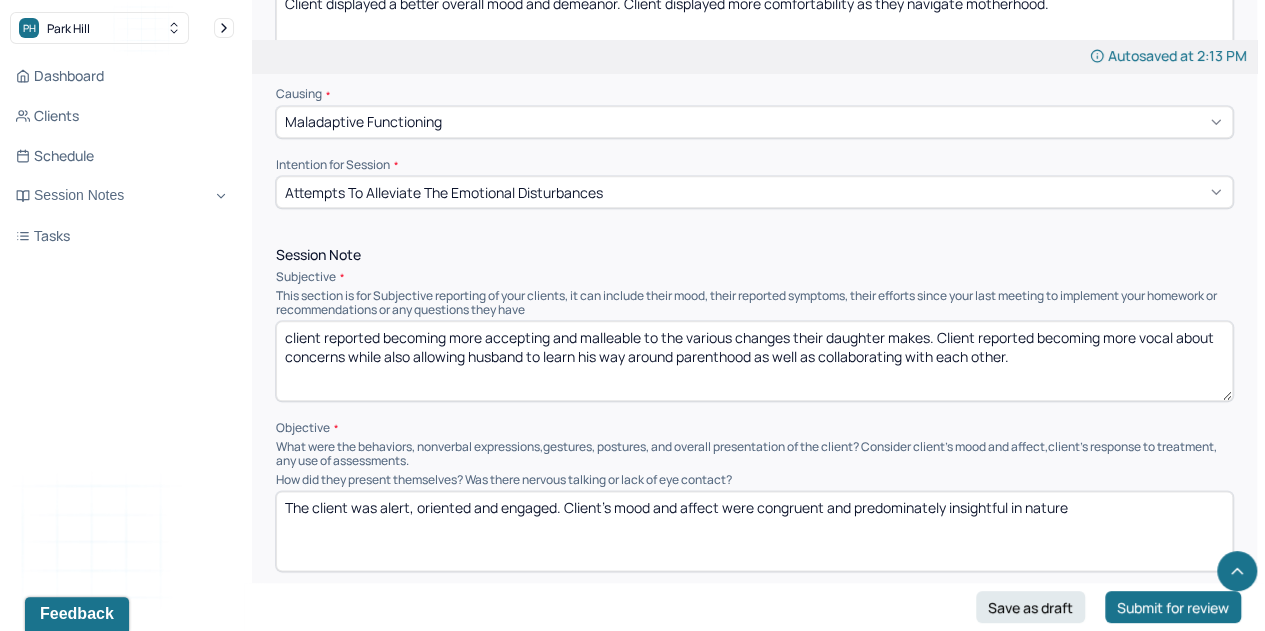scroll, scrollTop: 1074, scrollLeft: 0, axis: vertical 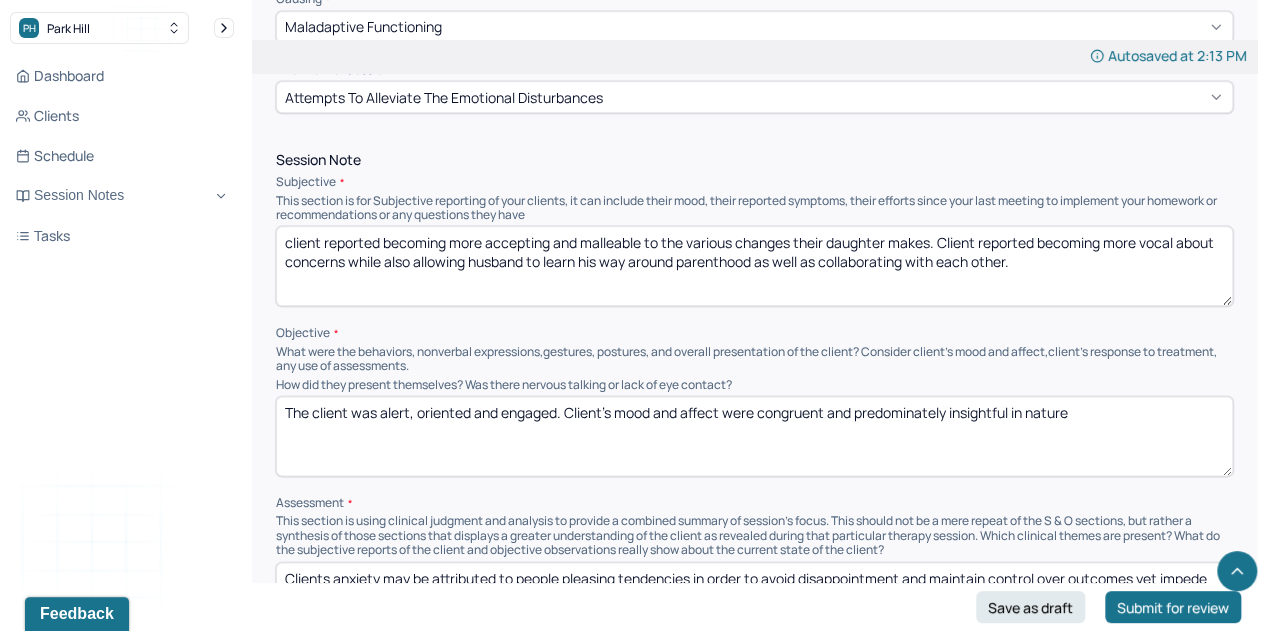 type on "client reported becoming more accepting and malleable to the various changes their daughter makes. Client reported becoming more vocal about concerns while also allowing husband to learn his way around parenthood as well as collaborating with each other." 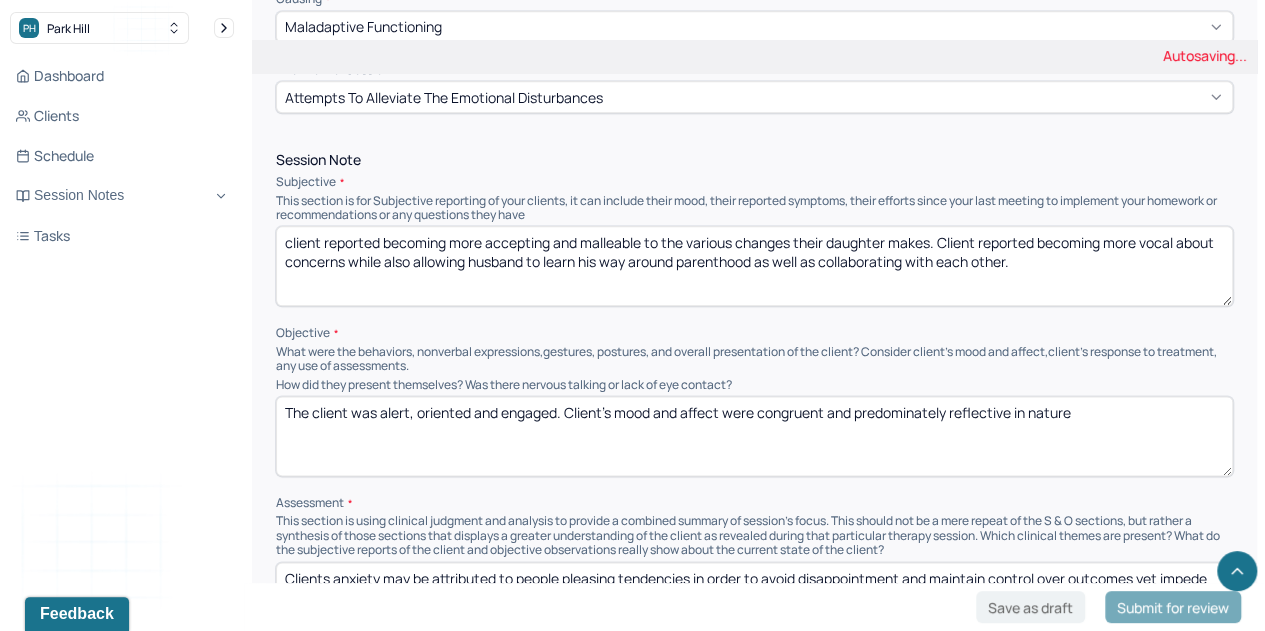 click on "The client was alert, oriented and engaged. Client’s mood and affect were congruent and predominately reflective n nature" at bounding box center [754, 436] 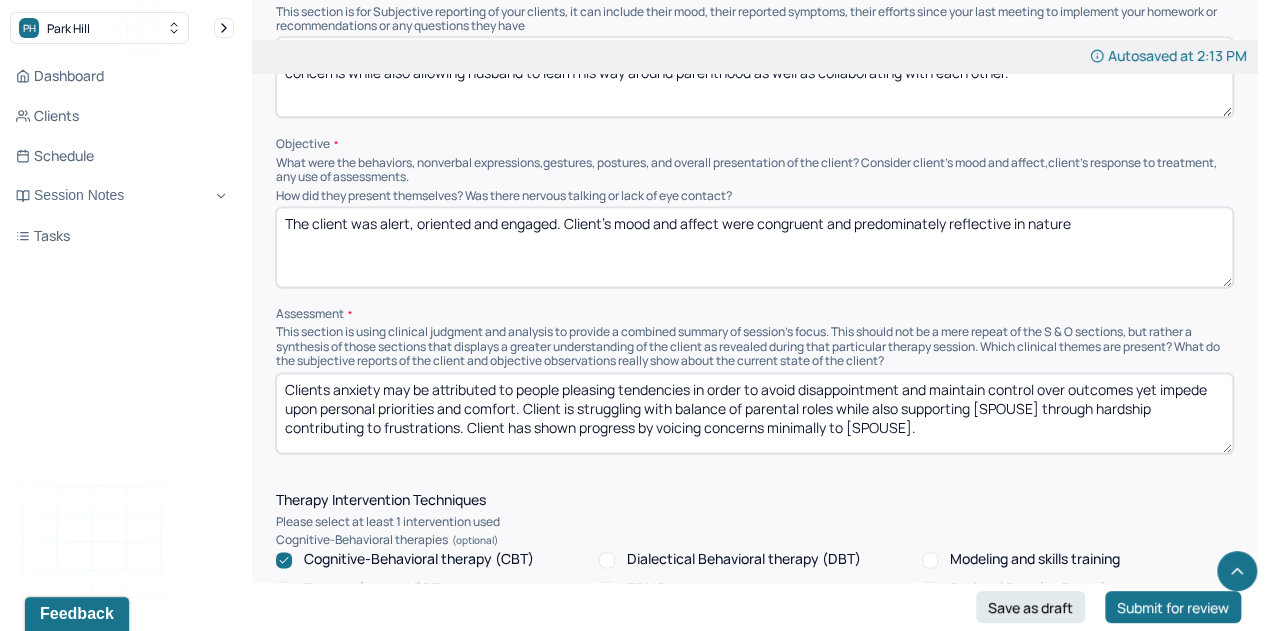 scroll, scrollTop: 1281, scrollLeft: 0, axis: vertical 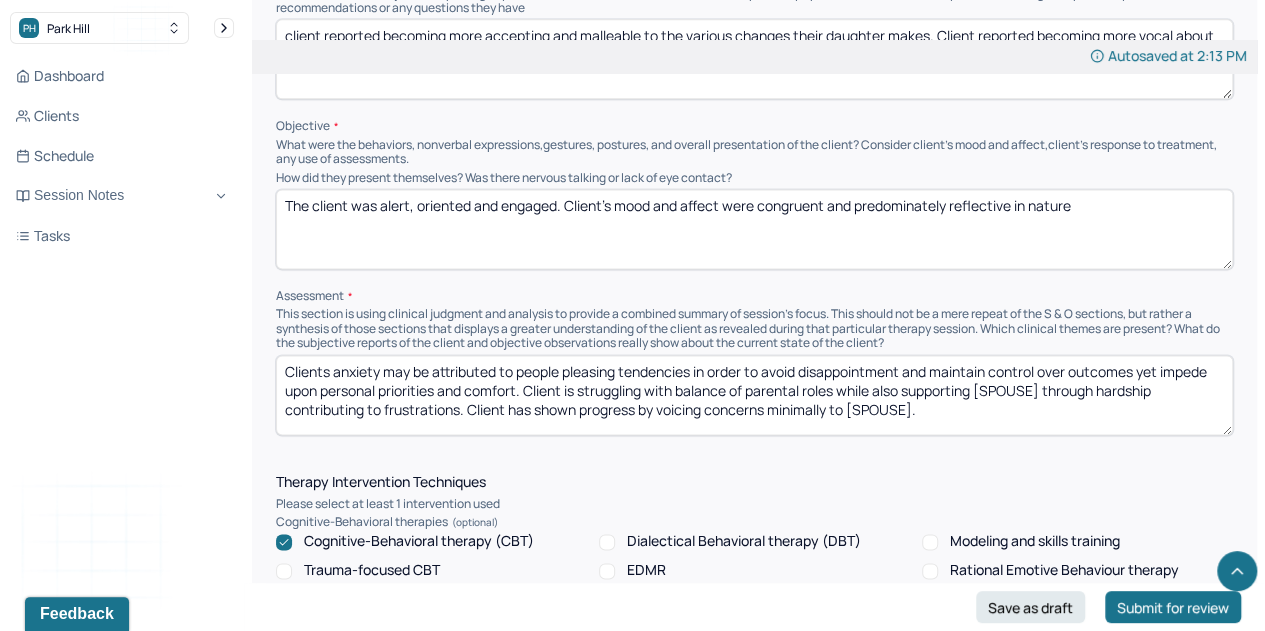 type on "The client was alert, oriented and engaged. Client’s mood and affect were congruent and predominately reflective in nature" 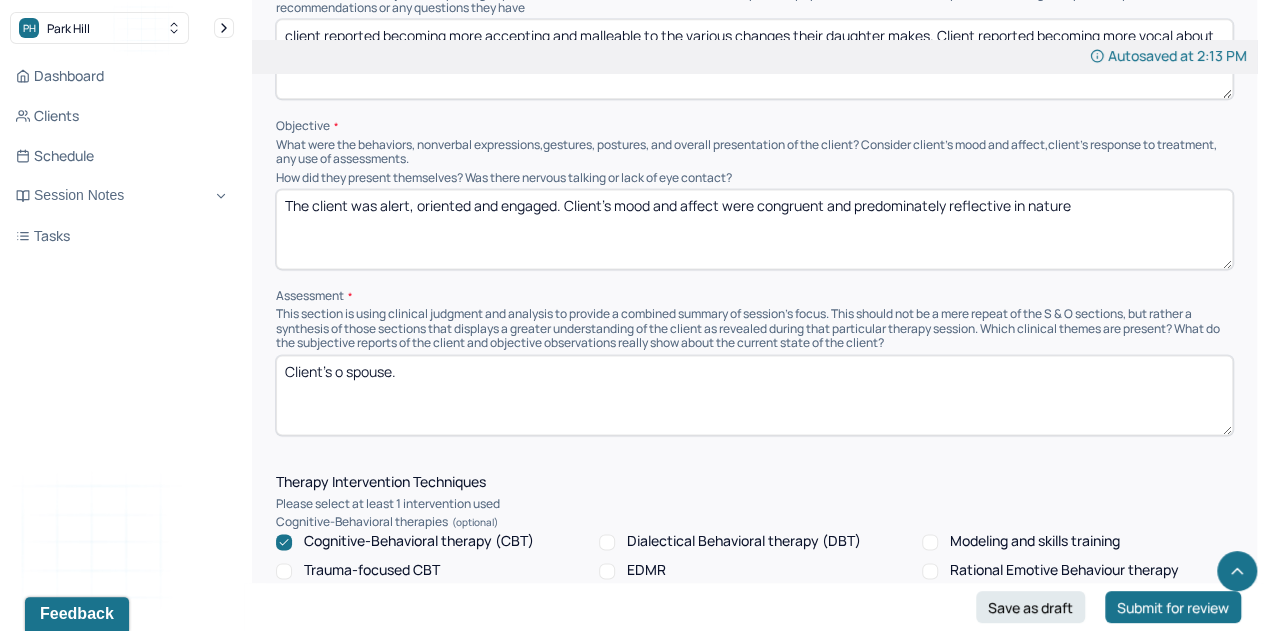 click on "Clients anxiety may be attributed to people pleasing tendencies in order to avoid disappointment and maintain control over outcomes yet impede upon personal priorities and comfort. Client is struggling with balance of parental roles while also supporting [SPOUSE] through hardship contributing to frustrations. Client has shown progress by voicing concerns minimally to [SPOUSE]." at bounding box center (754, 395) 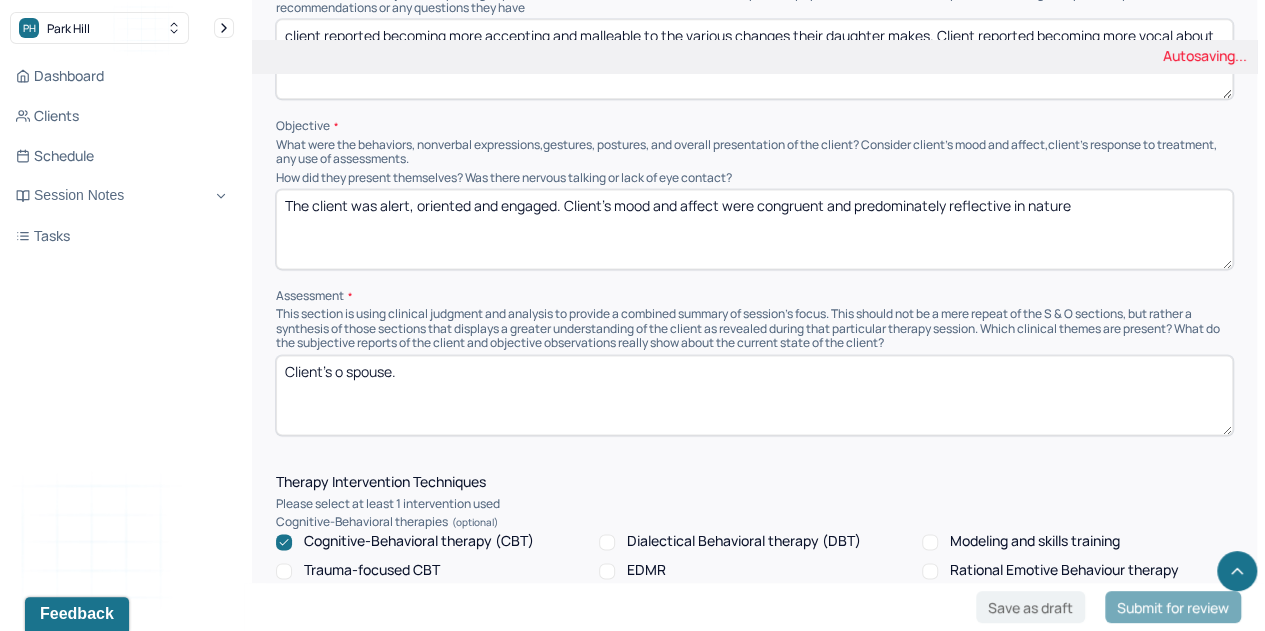 click on "Clients anxiety may be attributed to people pleasing tendencies in order to avoid disappointment and maintain control over outcomes yet impede upon personal priorities and comfort. Client is struggling with balance of parental roles while also supporting [SPOUSE] through hardship contributing to frustrations. Client has shown progress by voicing concerns minimally to [SPOUSE]." at bounding box center [754, 395] 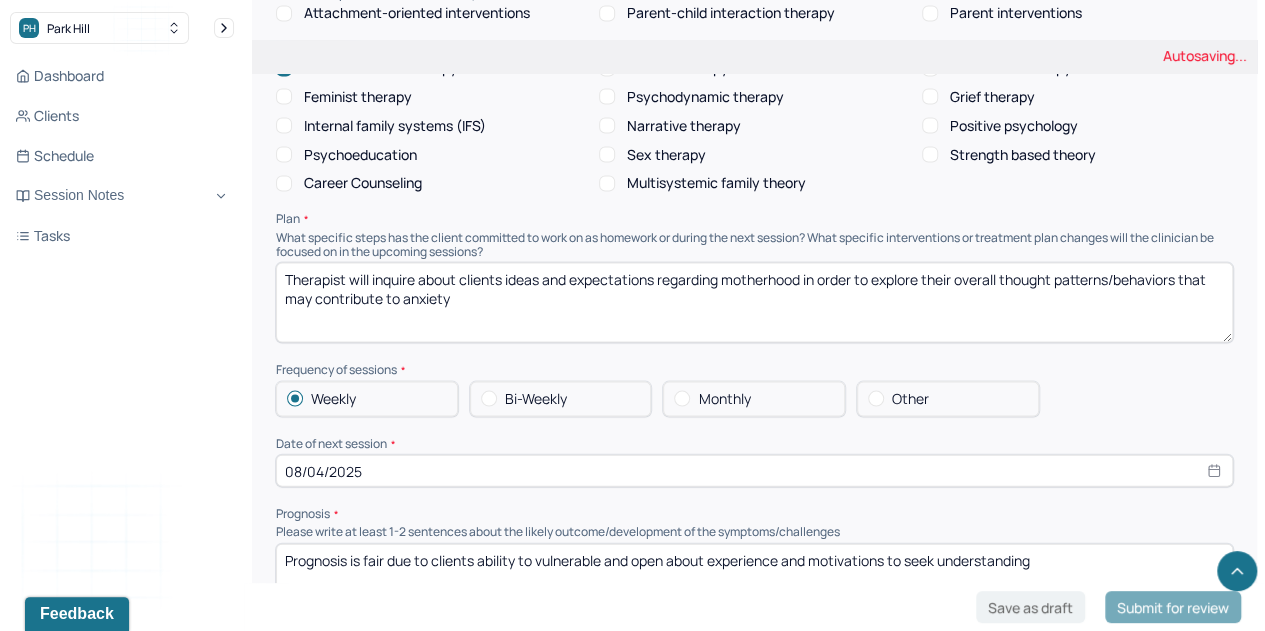 scroll, scrollTop: 1983, scrollLeft: 0, axis: vertical 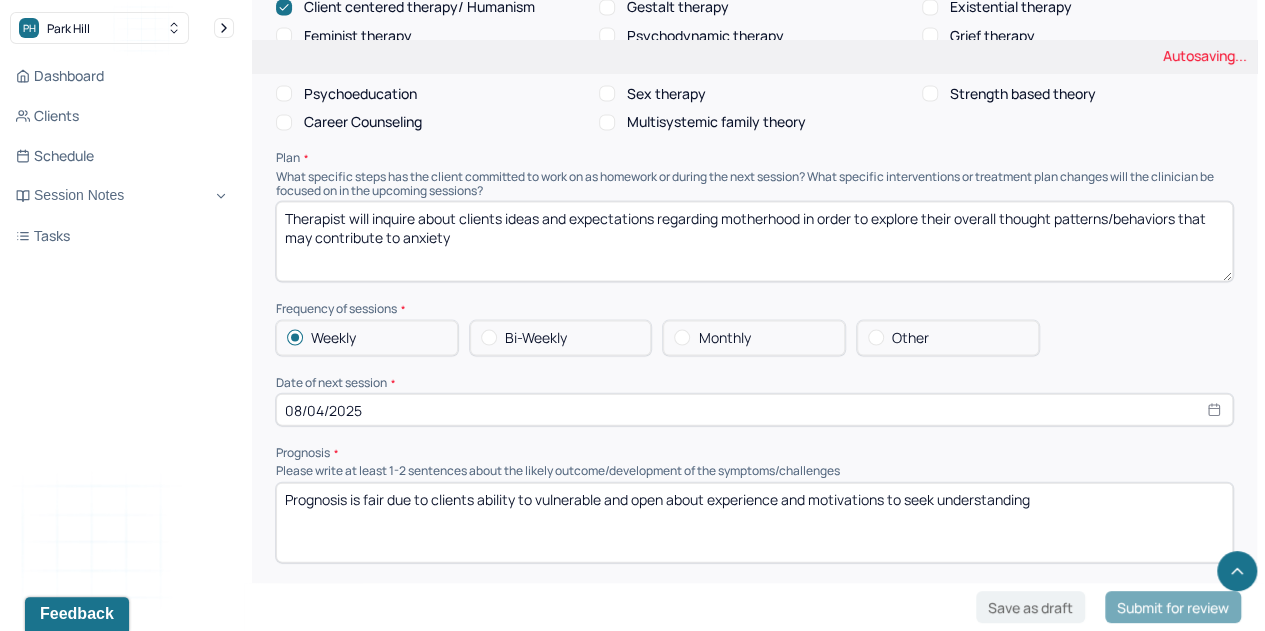 type on "Client shows progress due to increase communication and emotional expression within motherhood. Client continuous to struggle with allowing flexibility and less rigidity yet making strides with partner to collaborate on alternative to situations. Therapist and client explored motherhood expectations and perspectives in order to understand behaviors and thought patterns." 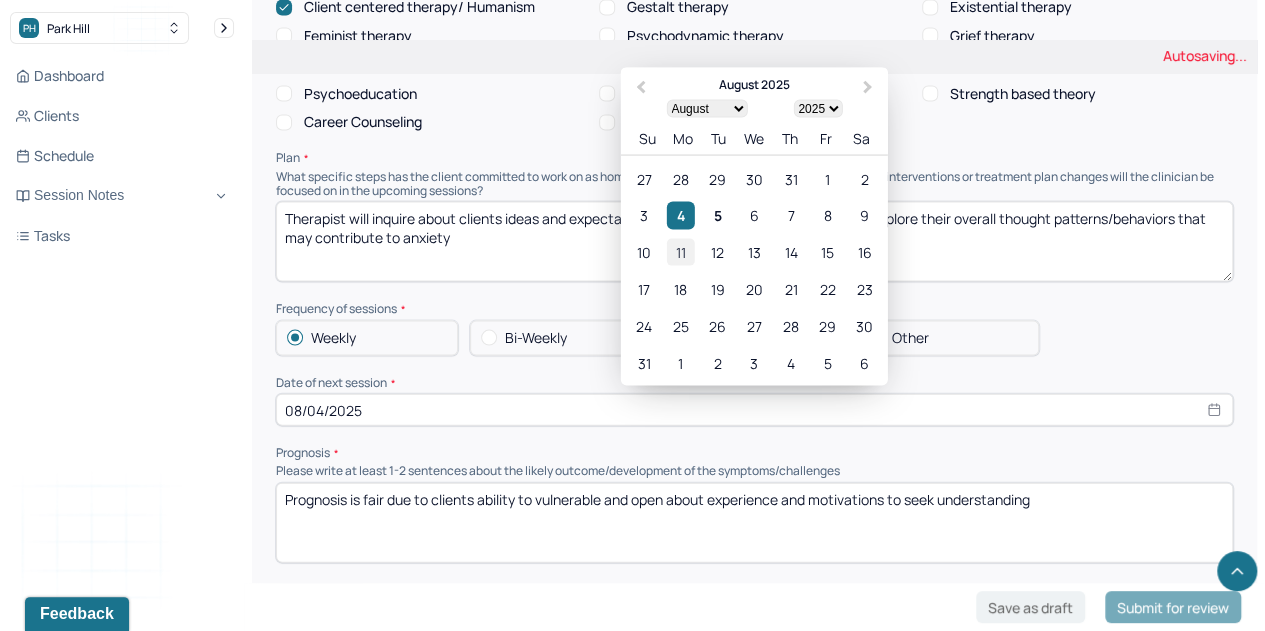 click on "11" at bounding box center (680, 252) 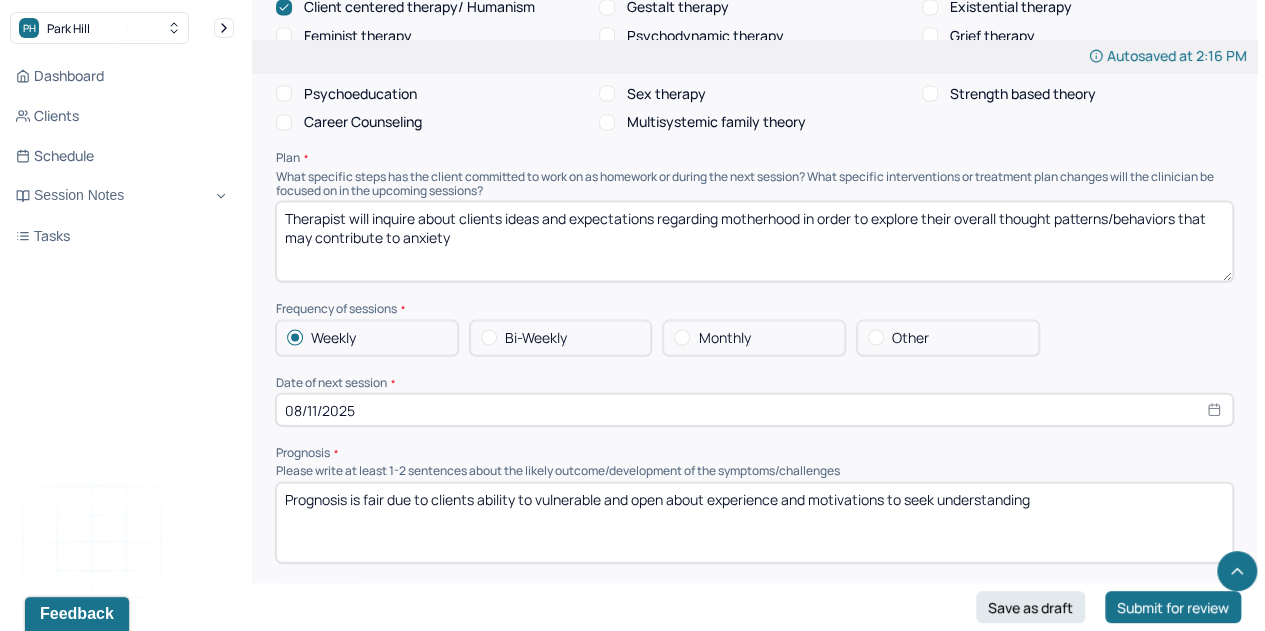 drag, startPoint x: 514, startPoint y: 241, endPoint x: 281, endPoint y: 197, distance: 237.11812 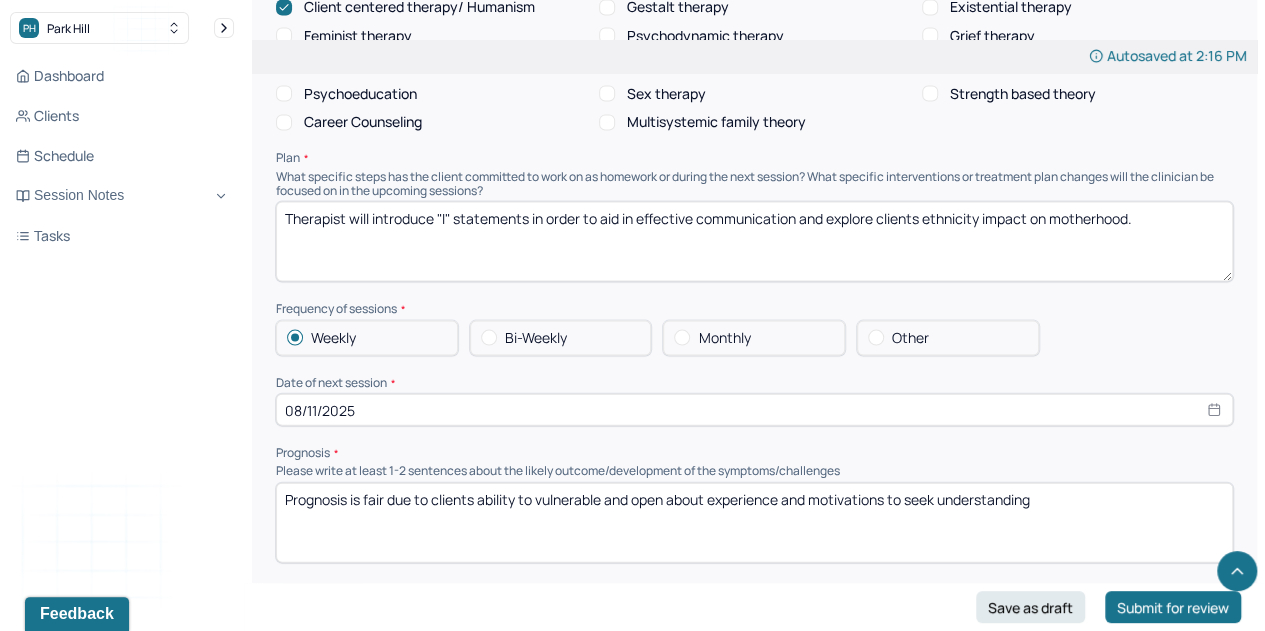 scroll, scrollTop: 2089, scrollLeft: 0, axis: vertical 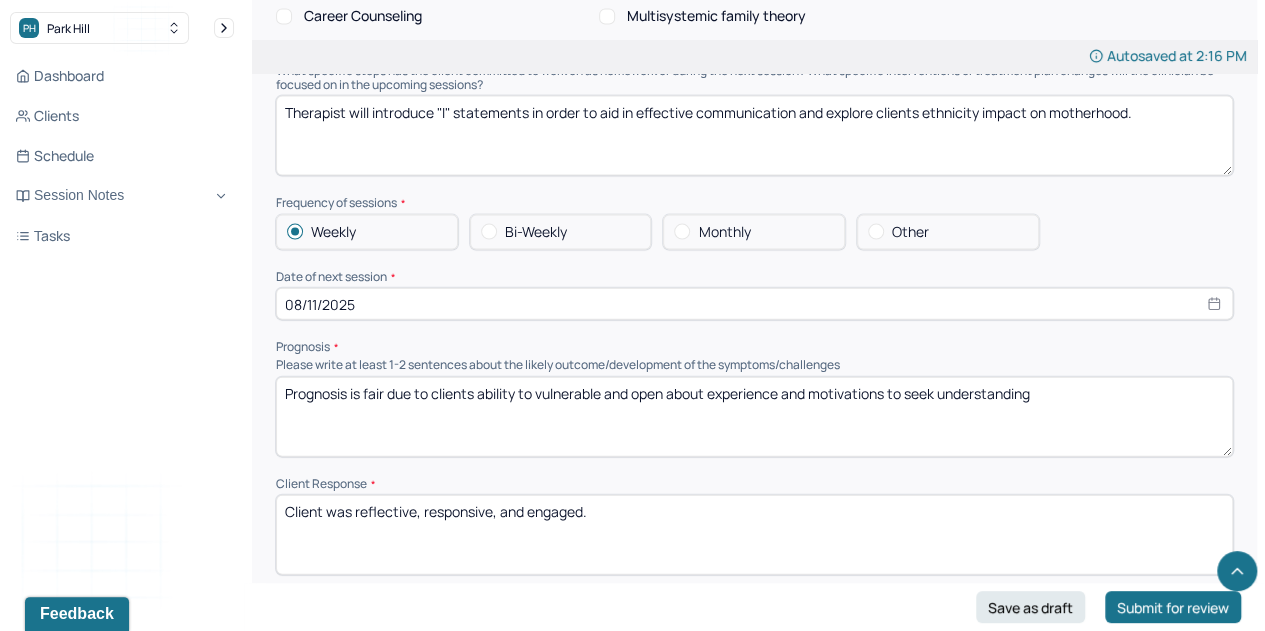 type on "Therapist will introduce "I" statements in order to aid in effective communication and explore clients ethnicity impact on motherhood." 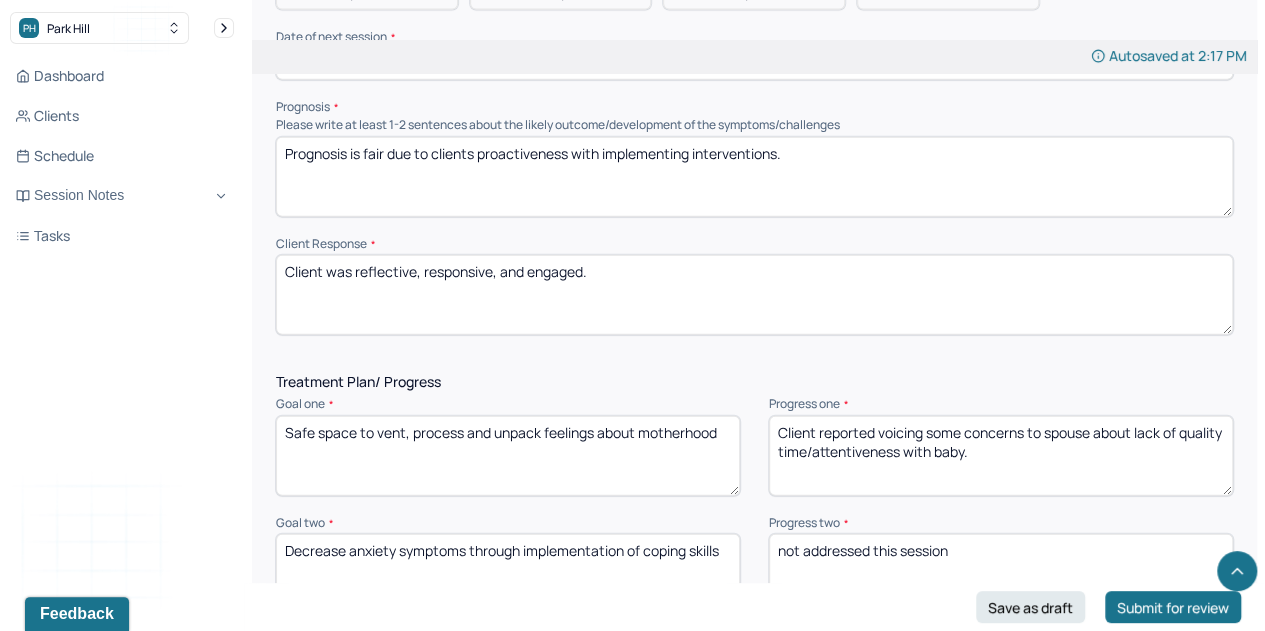 scroll, scrollTop: 2353, scrollLeft: 0, axis: vertical 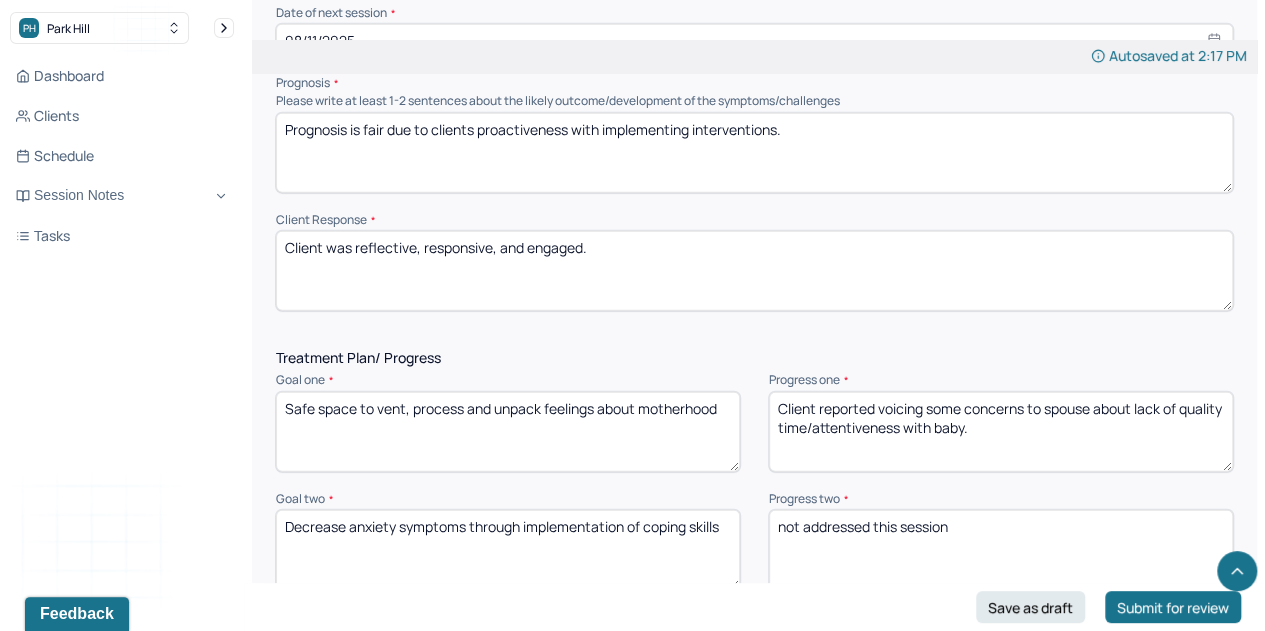 type on "Prognosis is fair due to clients proactiveness with implementing interventions." 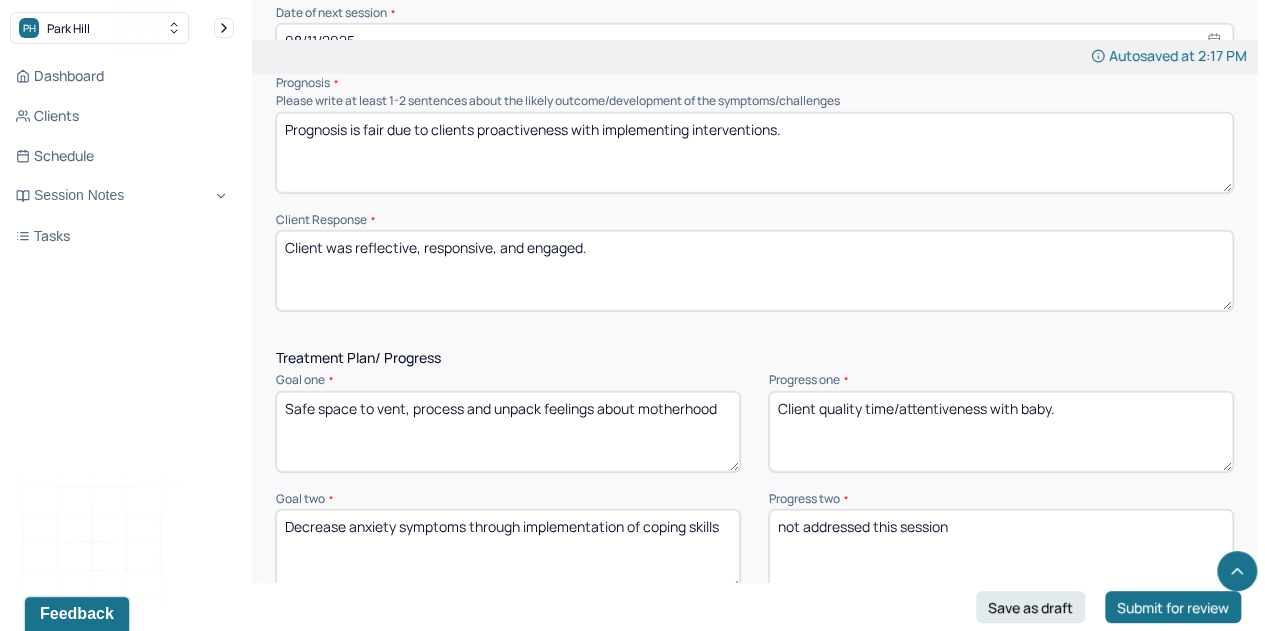 click on "Client reported voicing some concerns to spouse about lack of quality time/attentiveness with baby." at bounding box center [1001, 432] 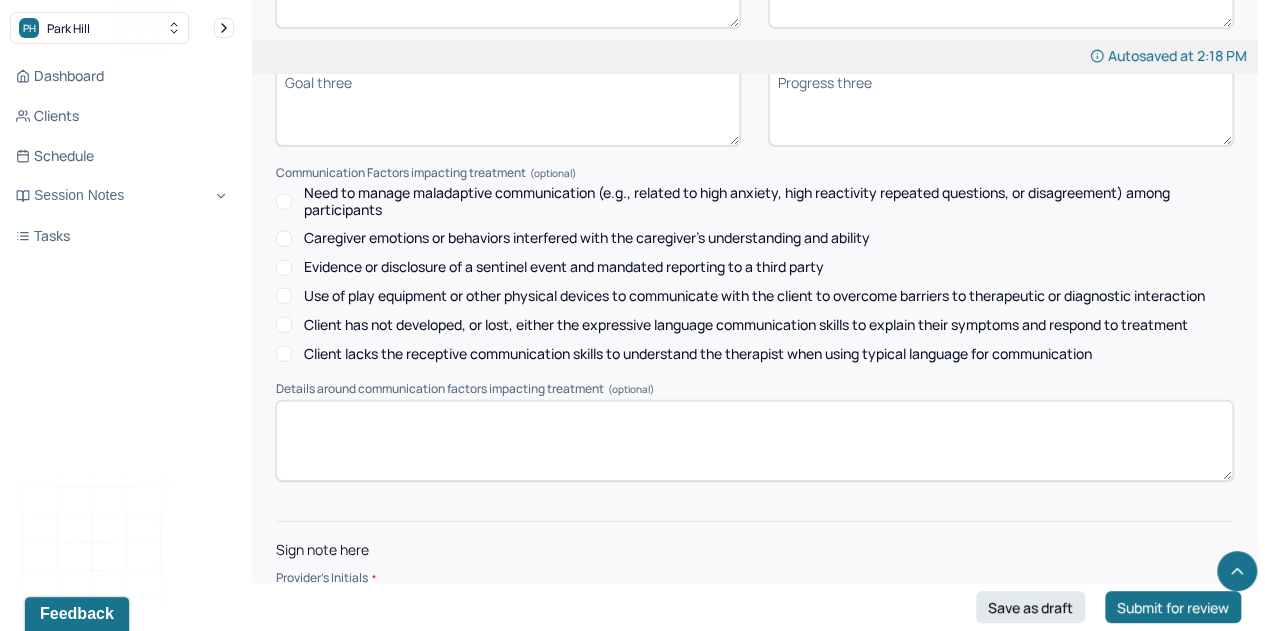 scroll, scrollTop: 2974, scrollLeft: 0, axis: vertical 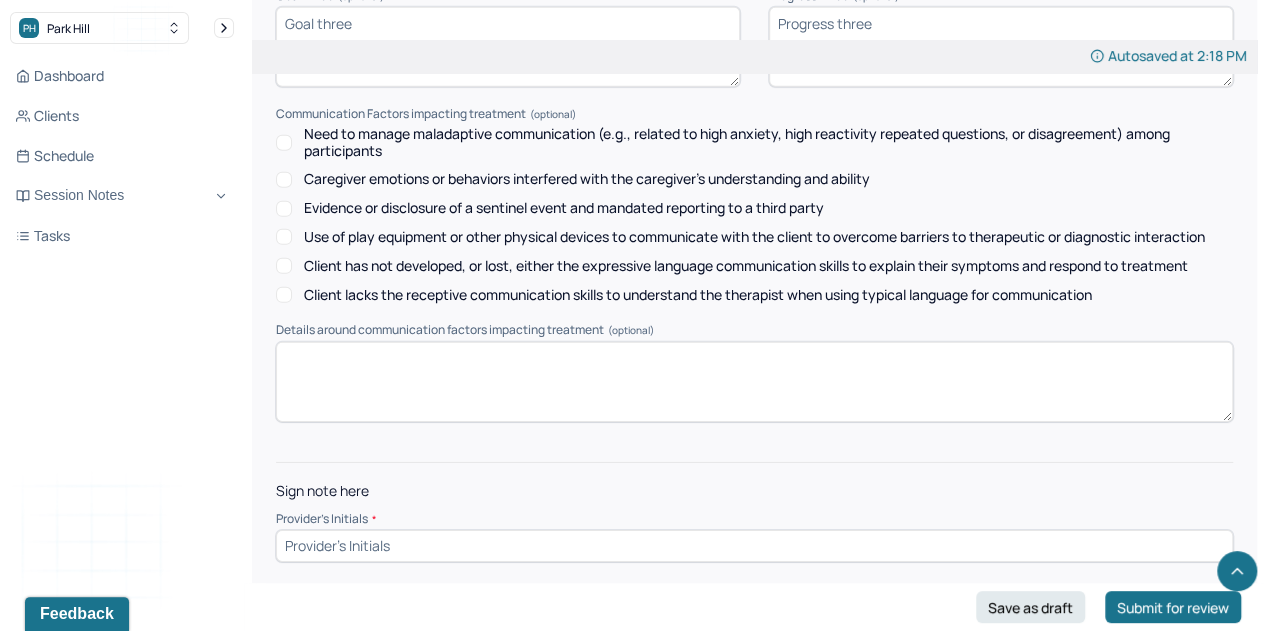 type on "client reported speaking up more about concerns and frustrations in order to alleviate anxiety and possible feelings of resentment." 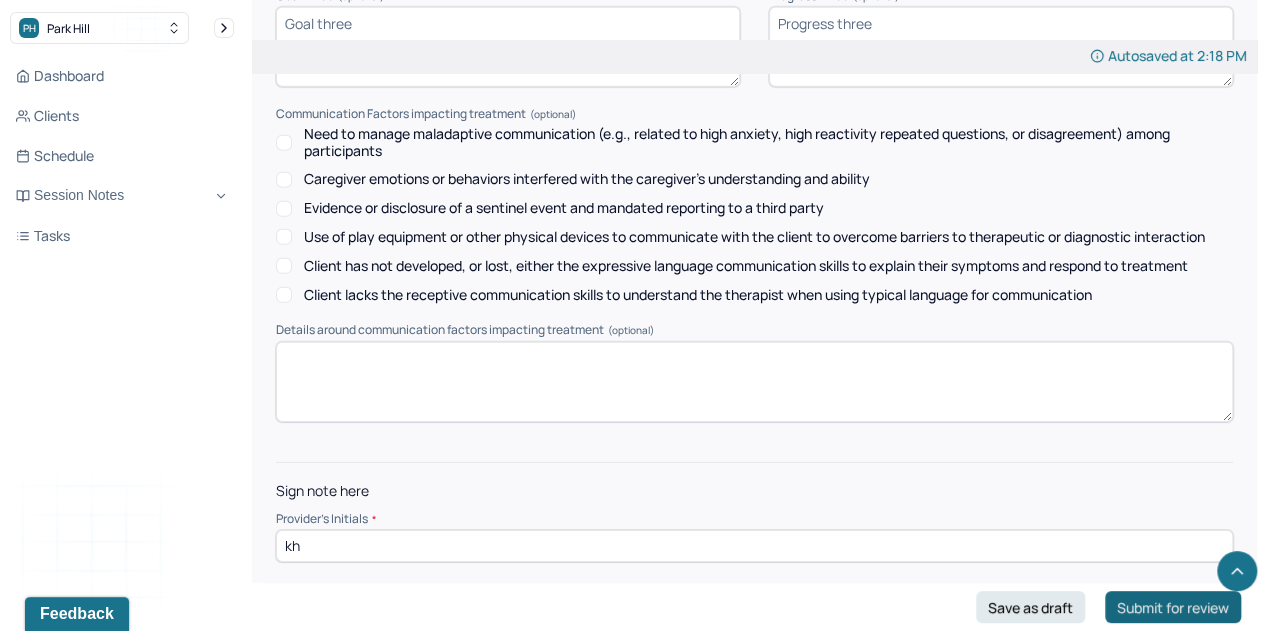 type on "kh" 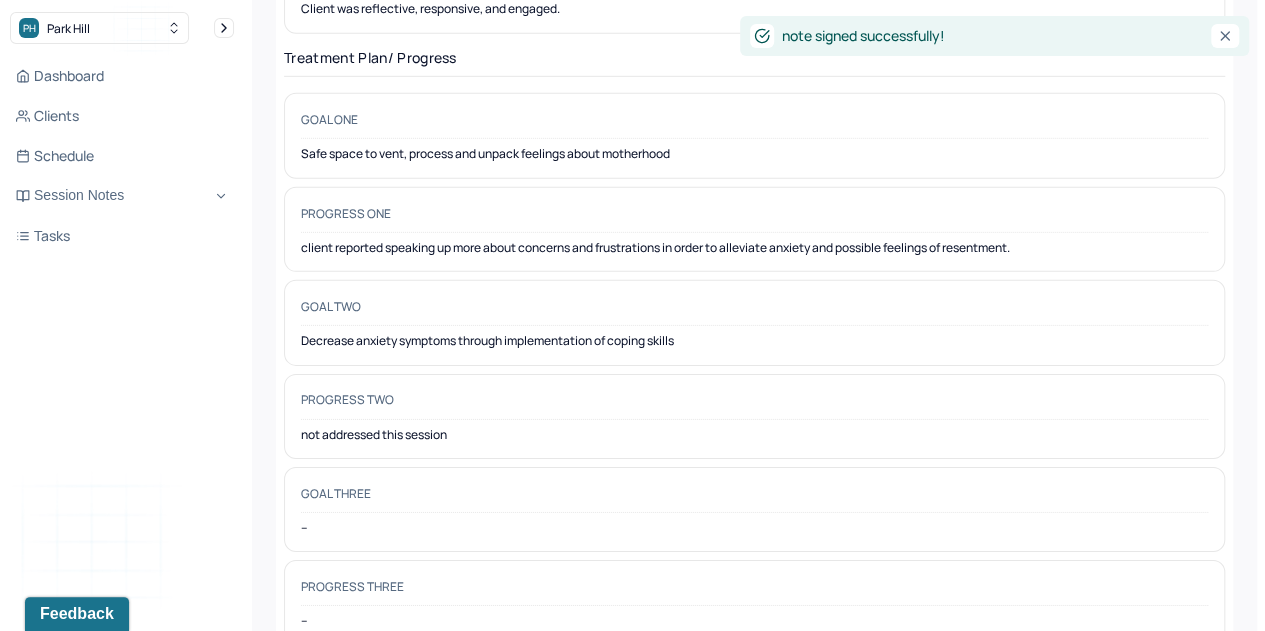 scroll, scrollTop: 0, scrollLeft: 0, axis: both 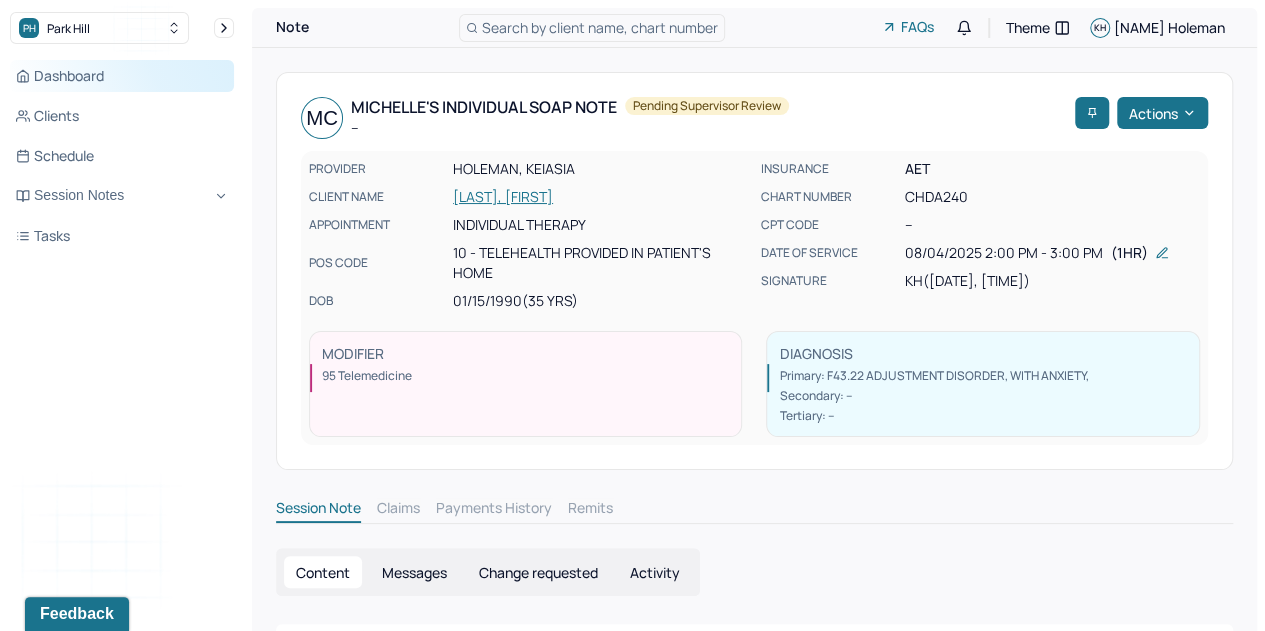 click on "Dashboard" at bounding box center [122, 76] 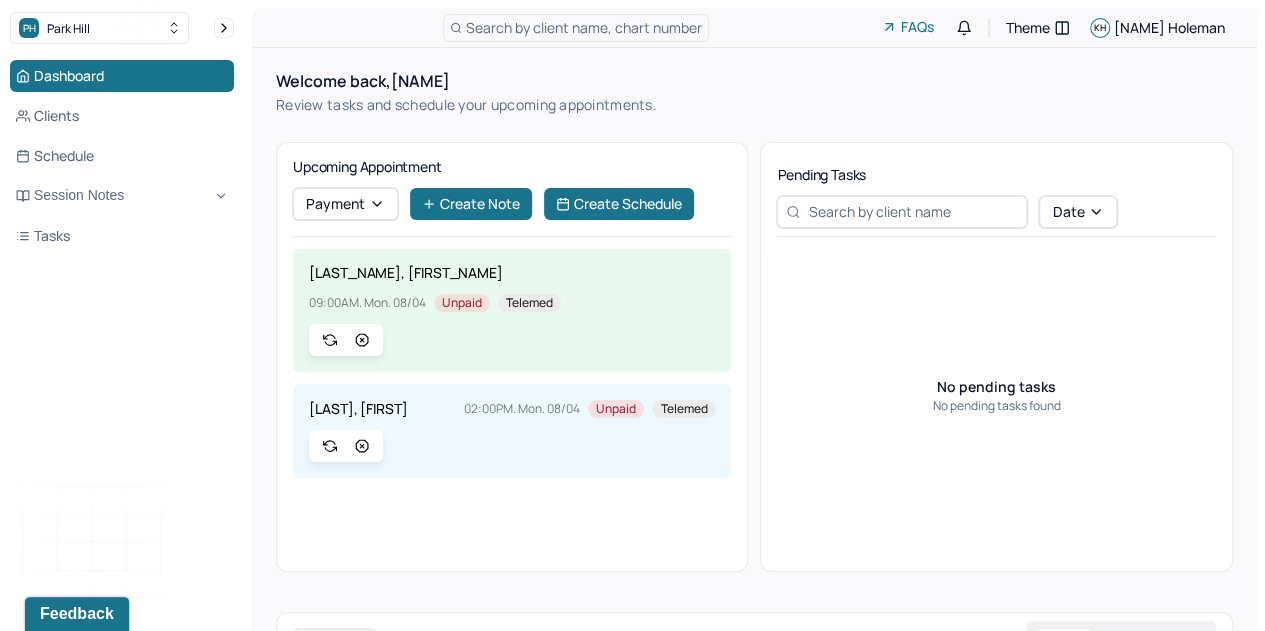click on "PH Park Hill" at bounding box center (122, 28) 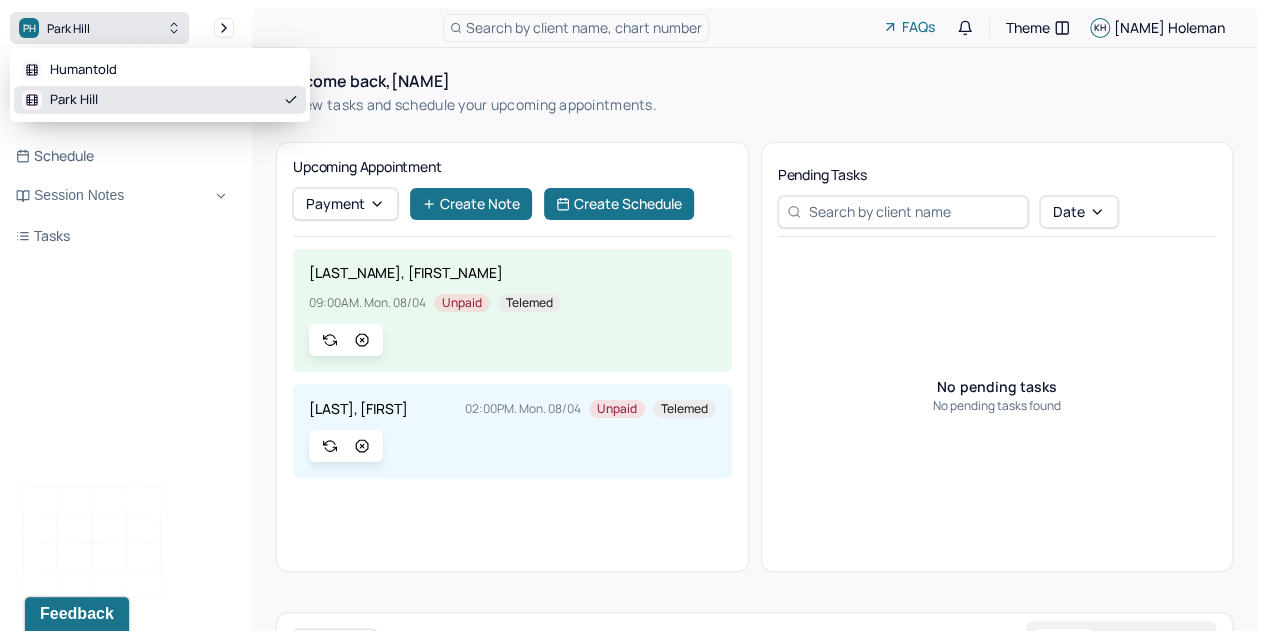 click on "PH Park Hill" at bounding box center [99, 28] 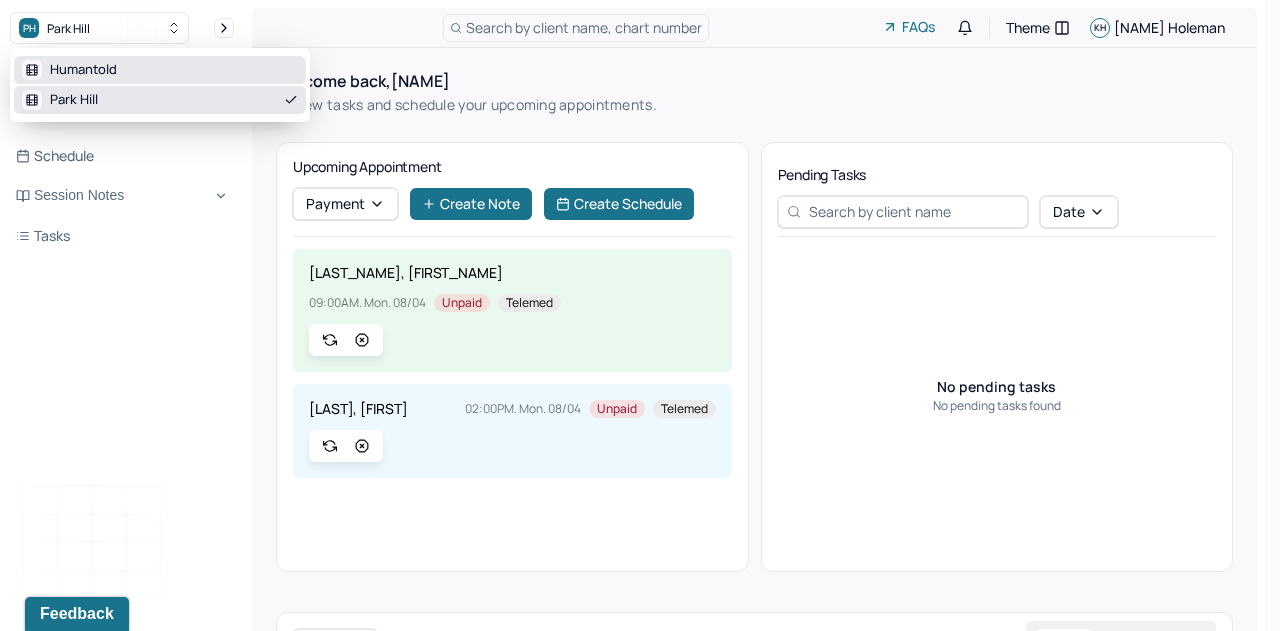 click on "Humantold" at bounding box center [83, 70] 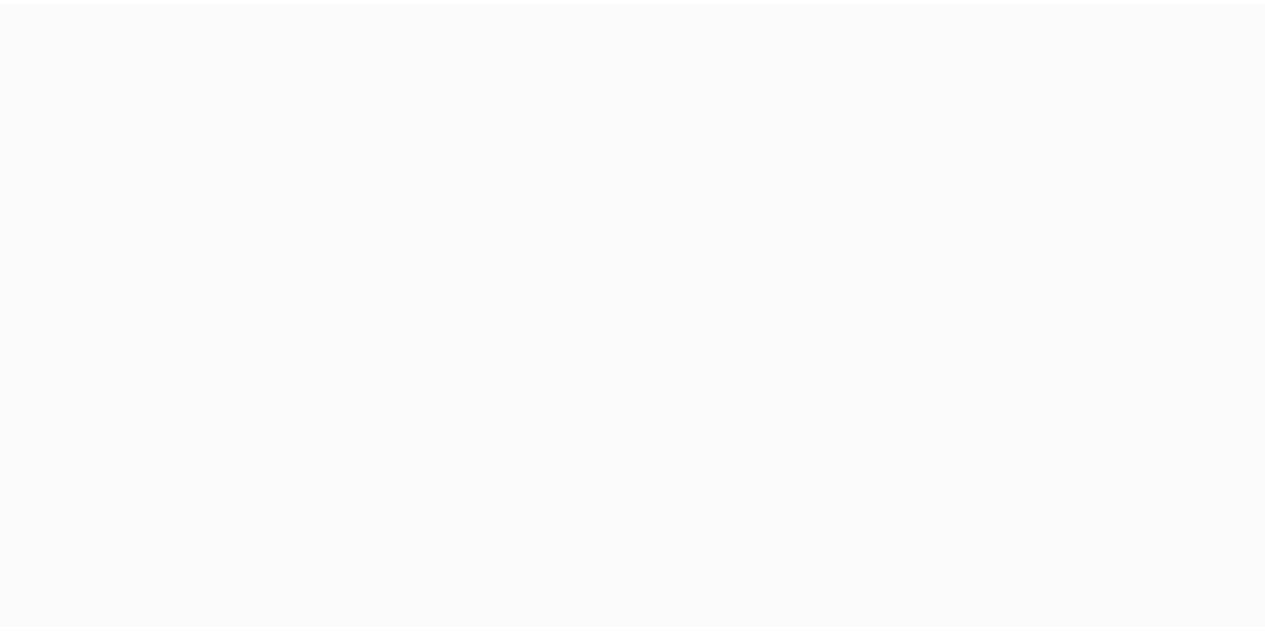 scroll, scrollTop: 0, scrollLeft: 0, axis: both 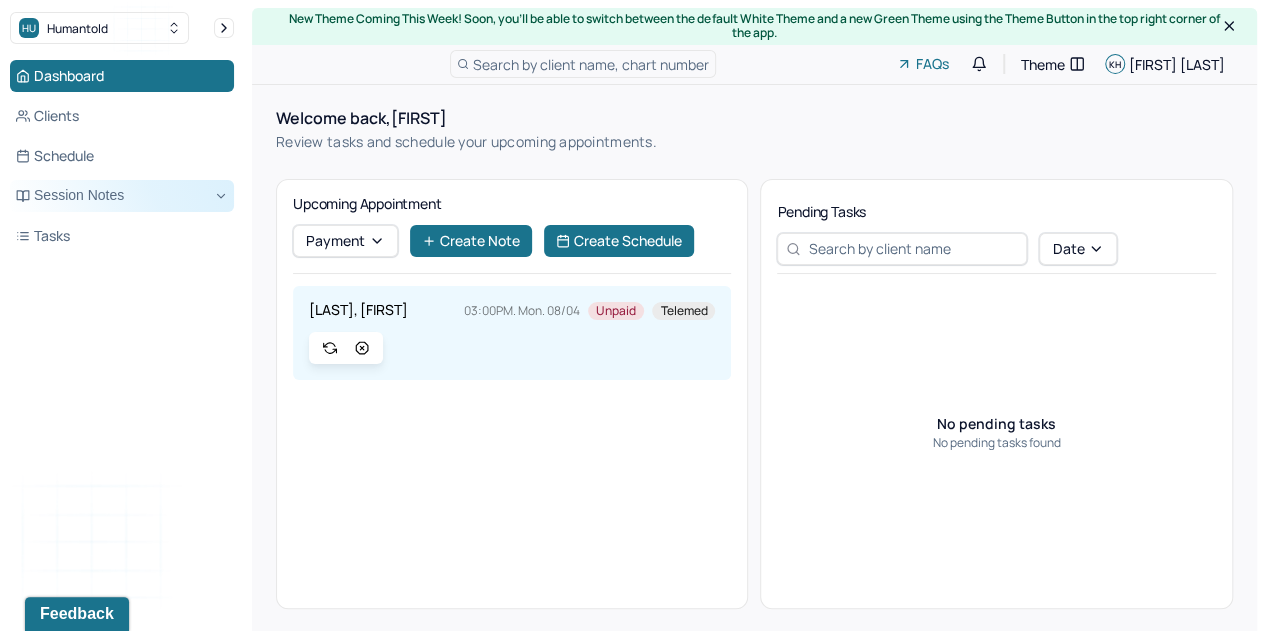 click on "Session Notes" at bounding box center (122, 196) 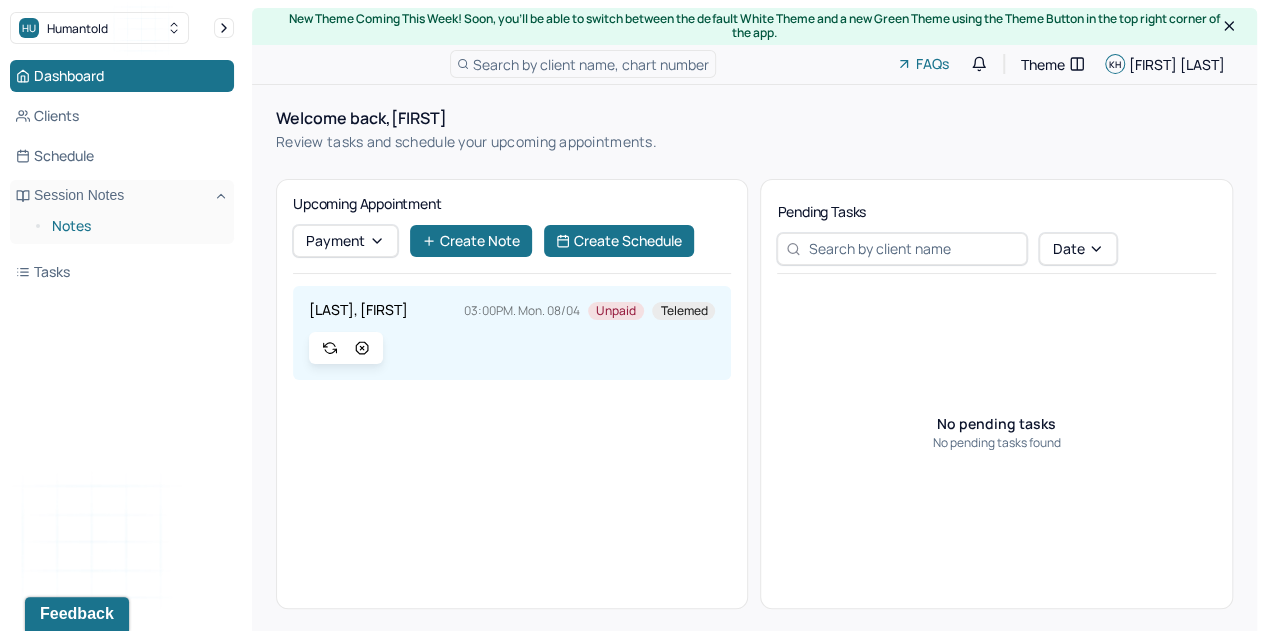 click on "Notes" at bounding box center (135, 226) 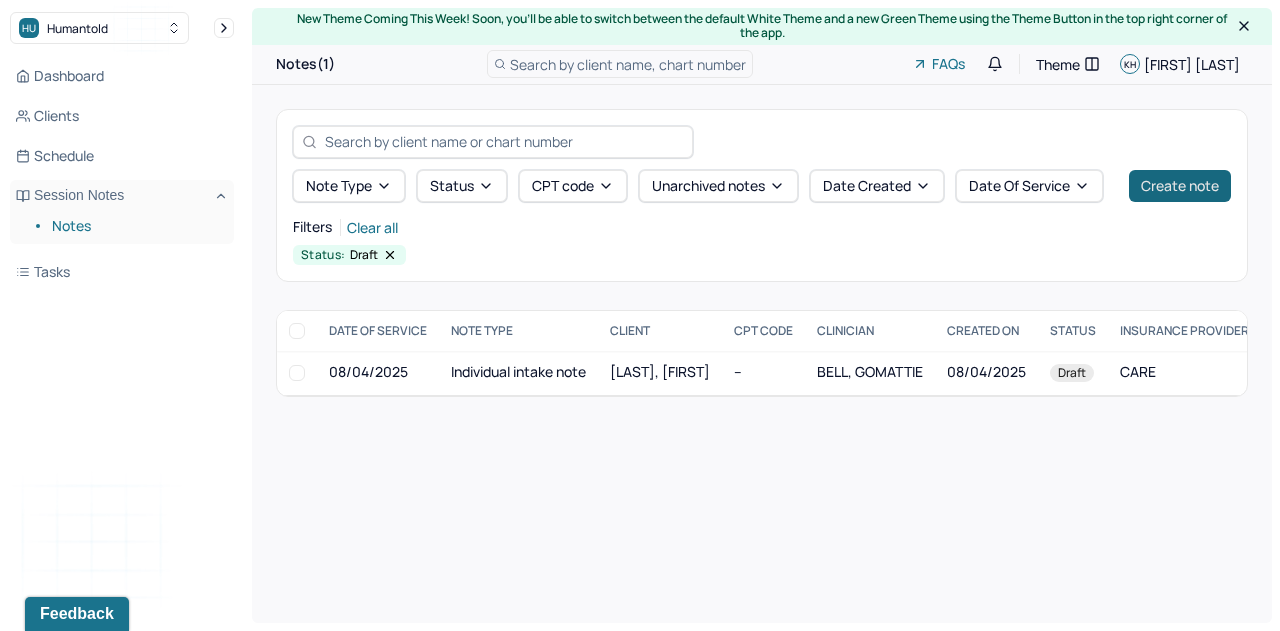 click on "Create note" at bounding box center [1180, 186] 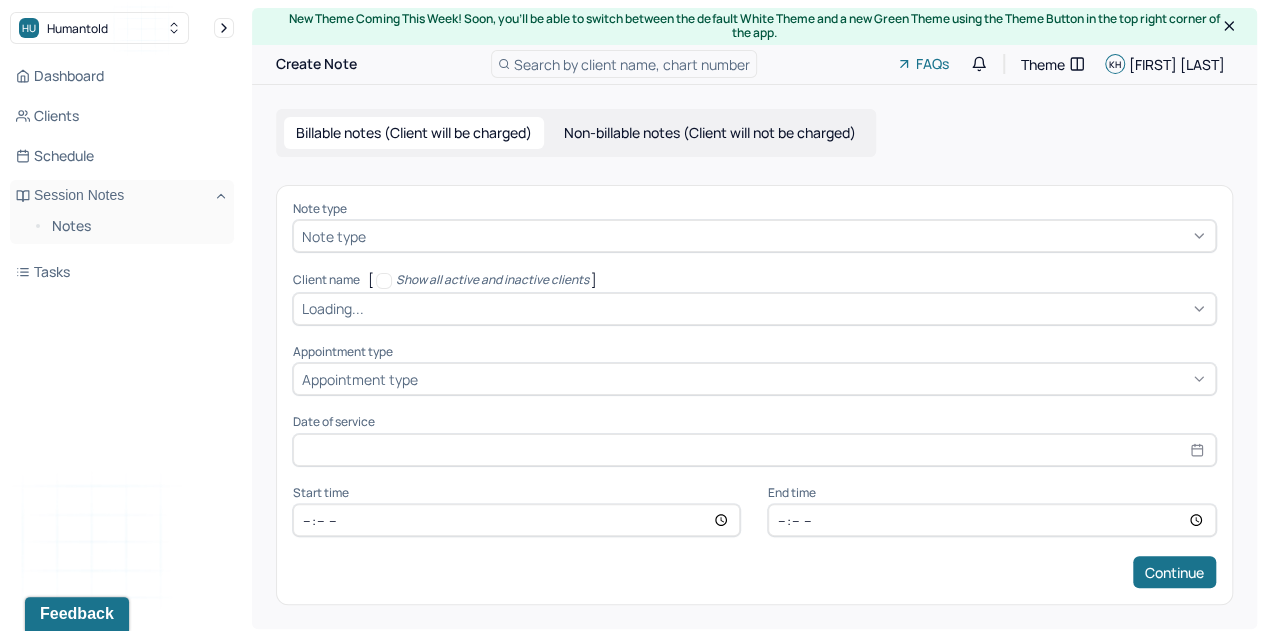 click at bounding box center (788, 236) 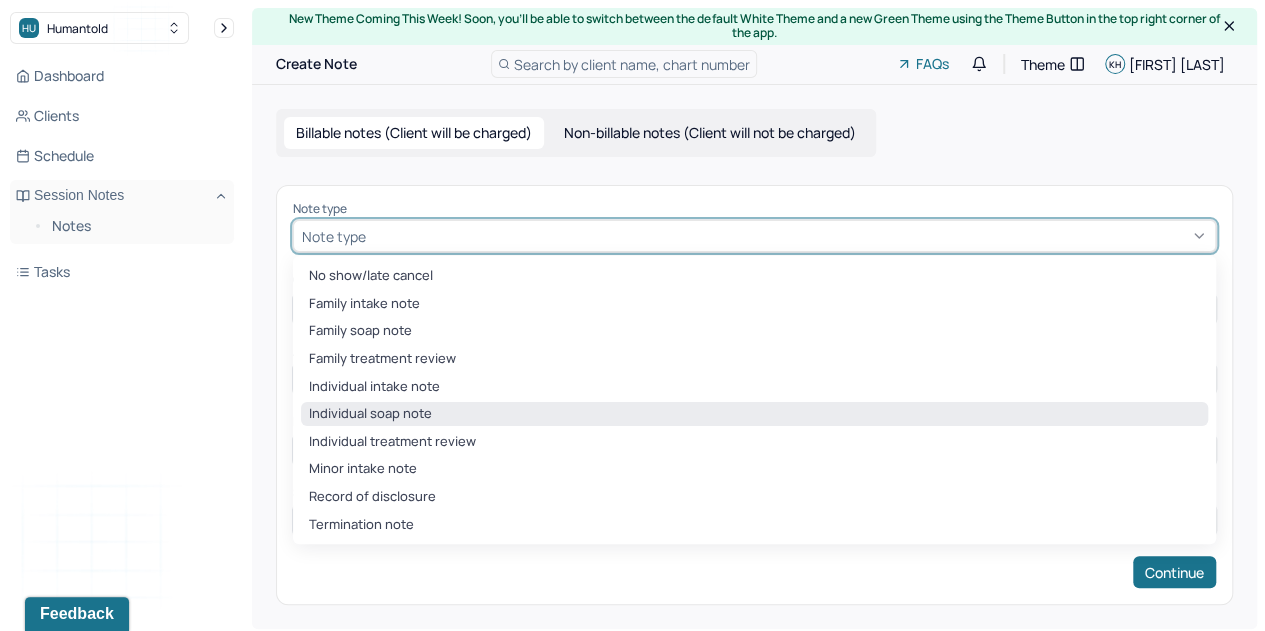 click on "Individual soap note" at bounding box center [754, 414] 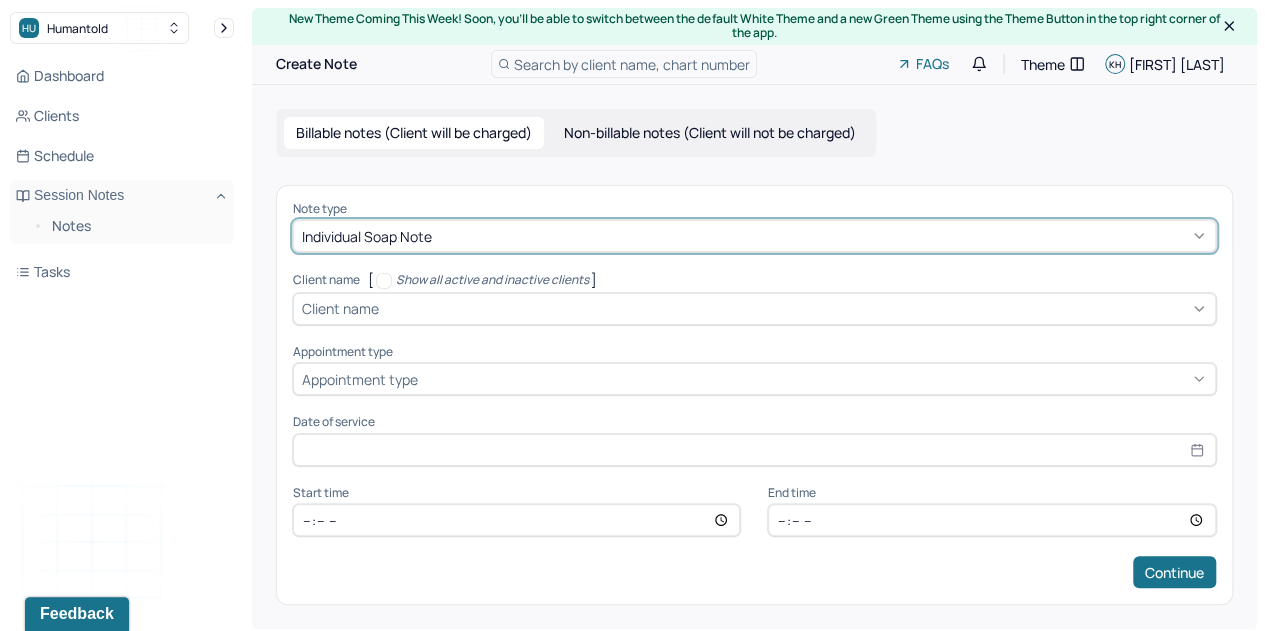 click at bounding box center (795, 308) 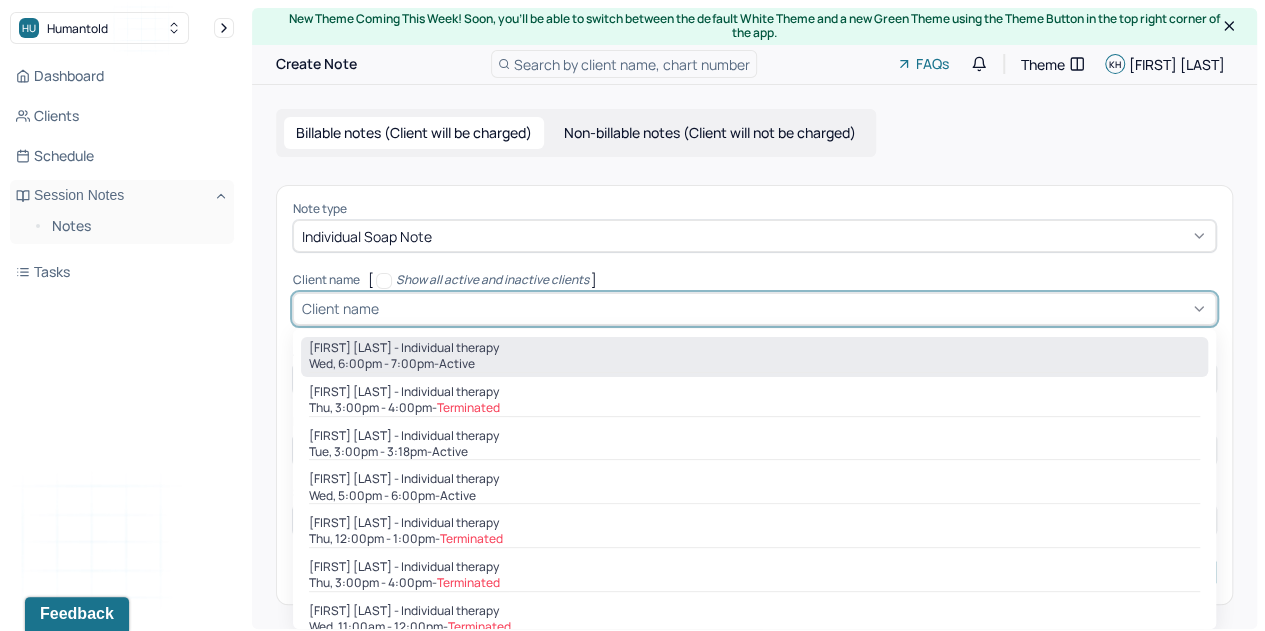 click on "[FIRST] [LAST] - Individual therapy [DATE], [TIME]  -  active" at bounding box center [754, 357] 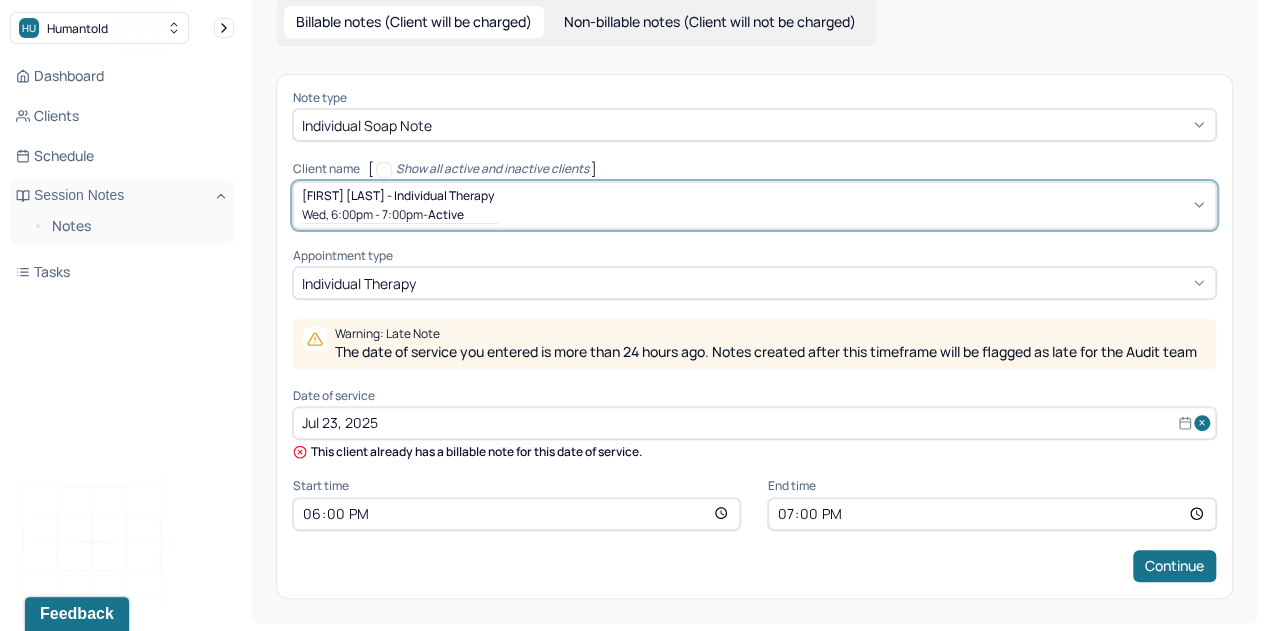 scroll, scrollTop: 123, scrollLeft: 0, axis: vertical 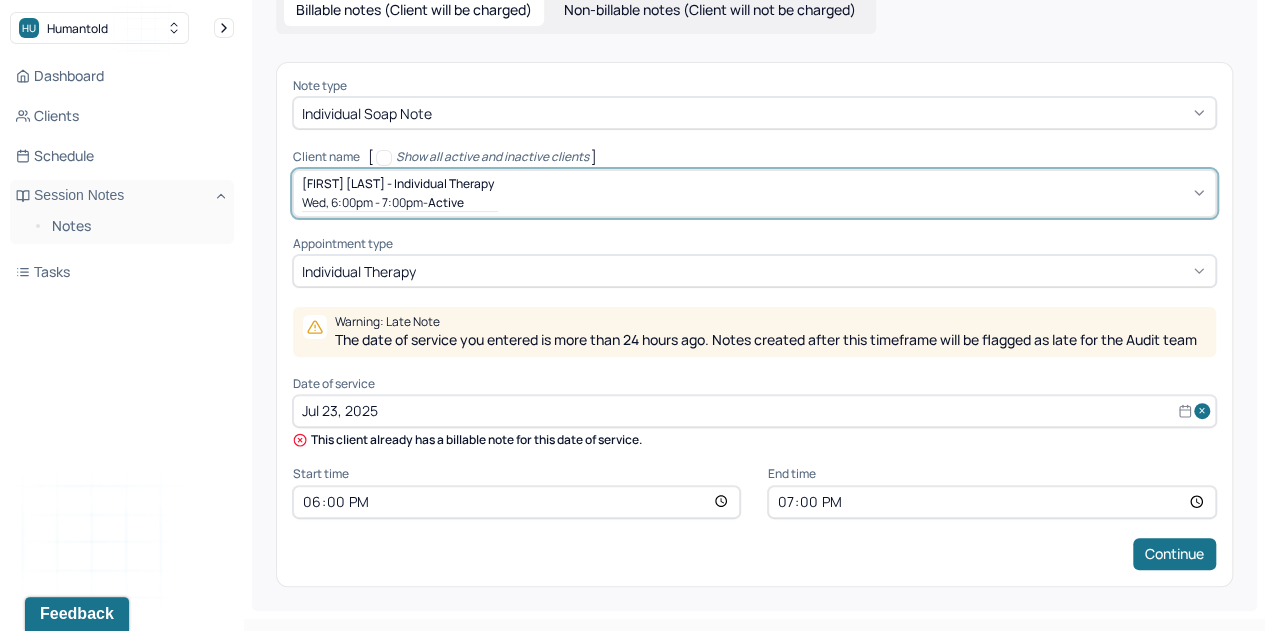click on "Jul 23, 2025" at bounding box center [754, 411] 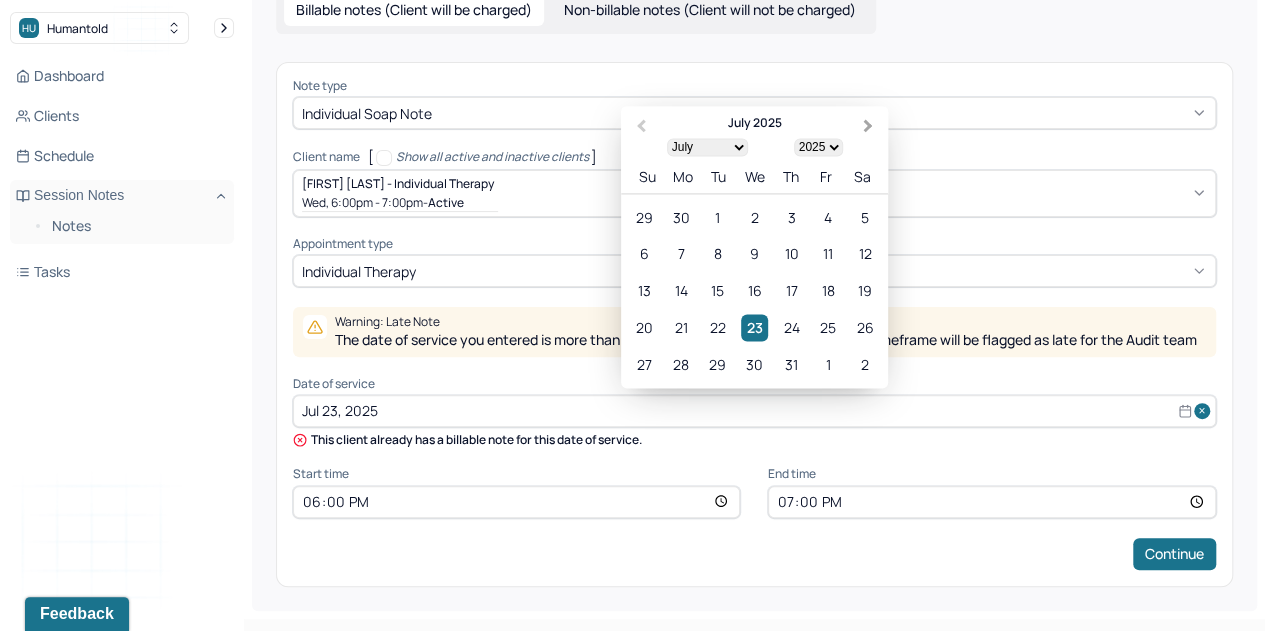 click on "Next Month" at bounding box center (868, 126) 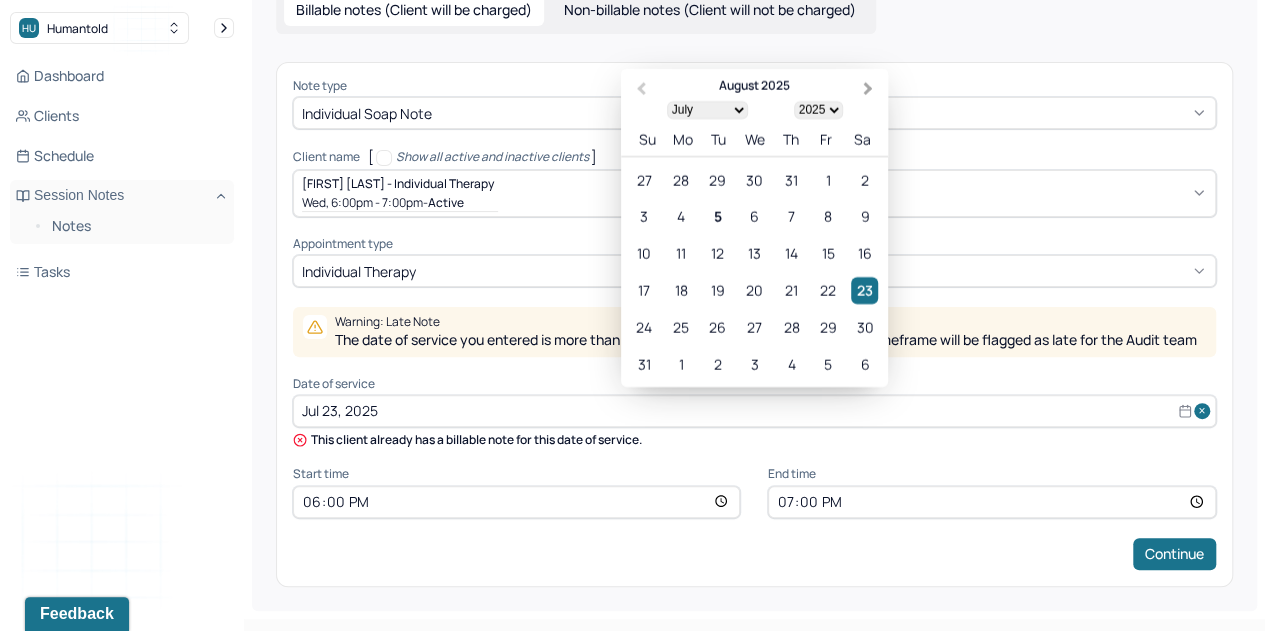 select on "7" 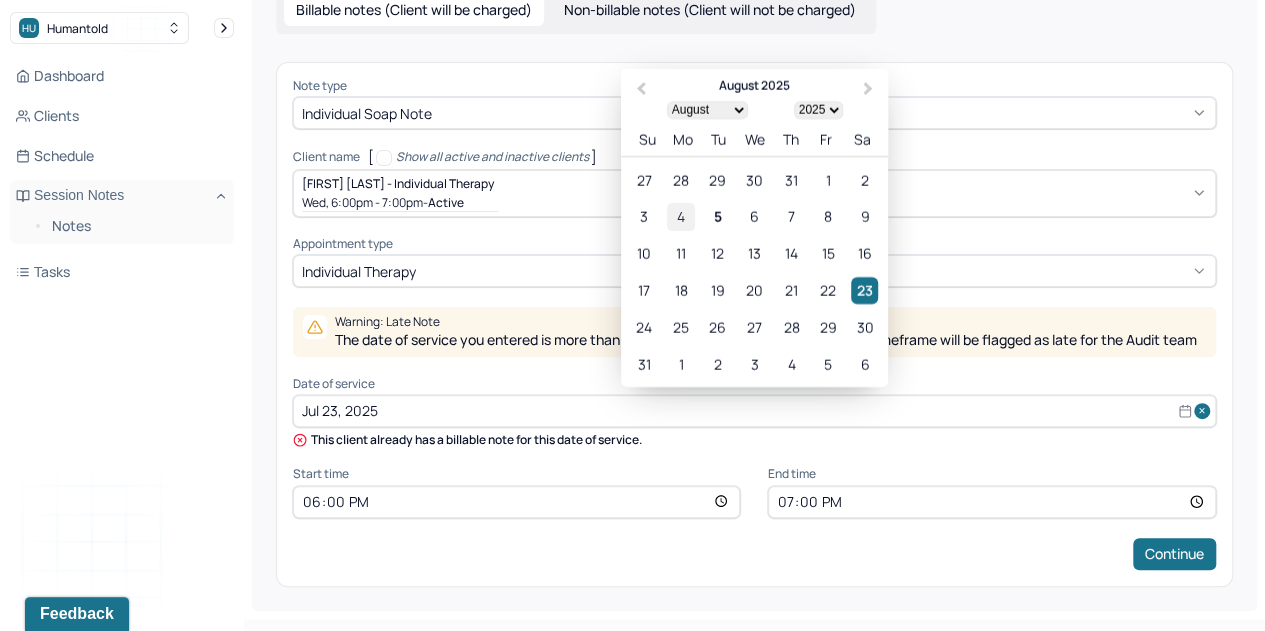 click on "4" at bounding box center [680, 216] 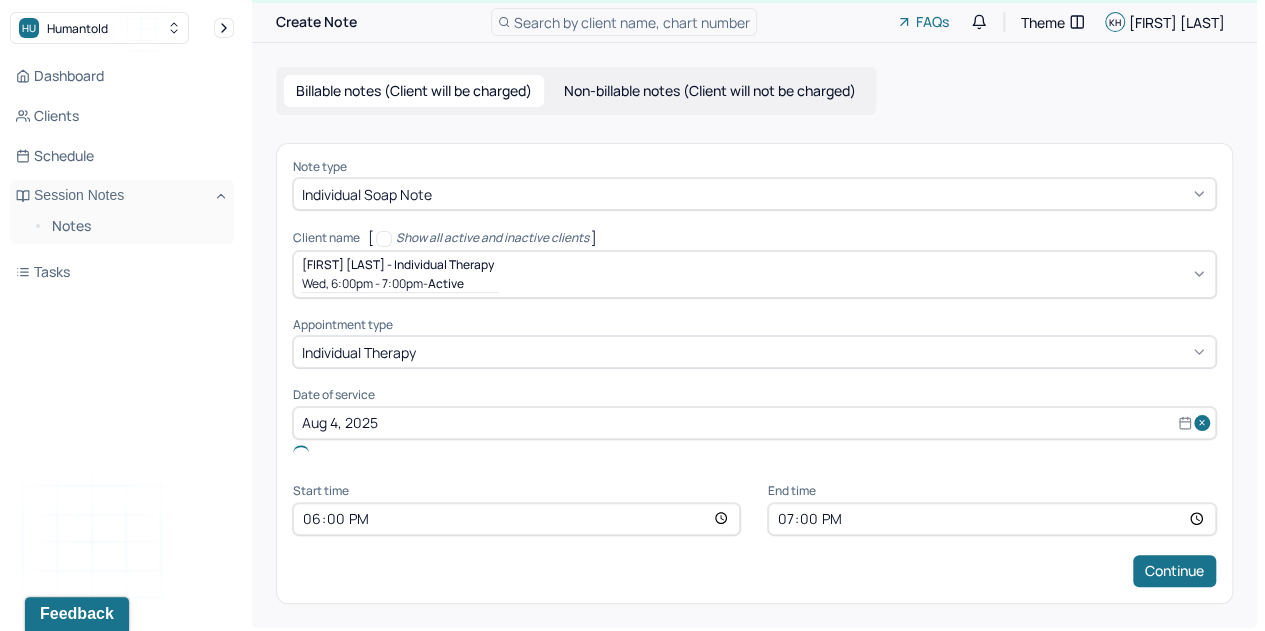 scroll, scrollTop: 17, scrollLeft: 0, axis: vertical 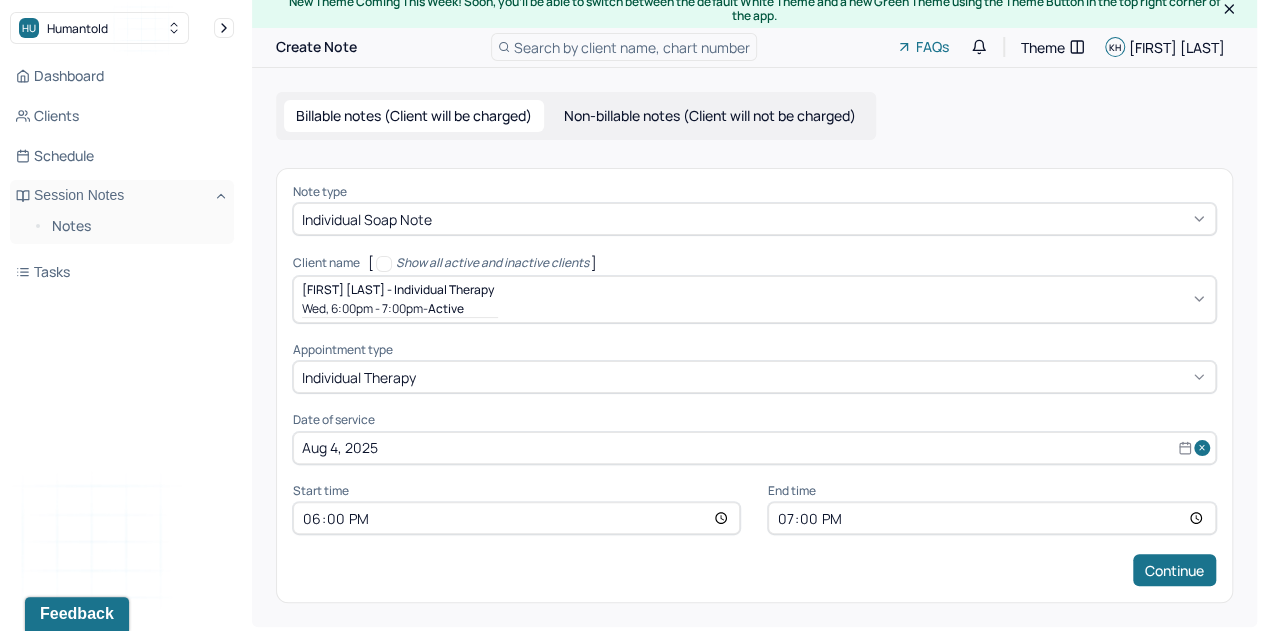 click on "18:00" at bounding box center (516, 518) 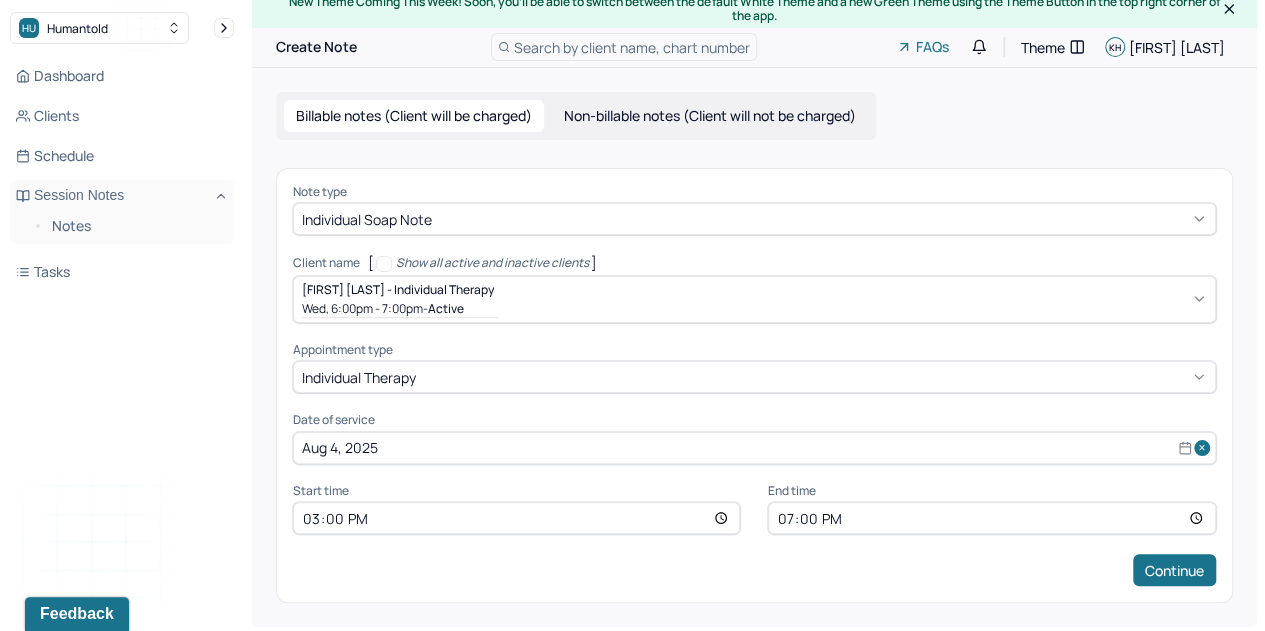 click on "19:00" at bounding box center (991, 518) 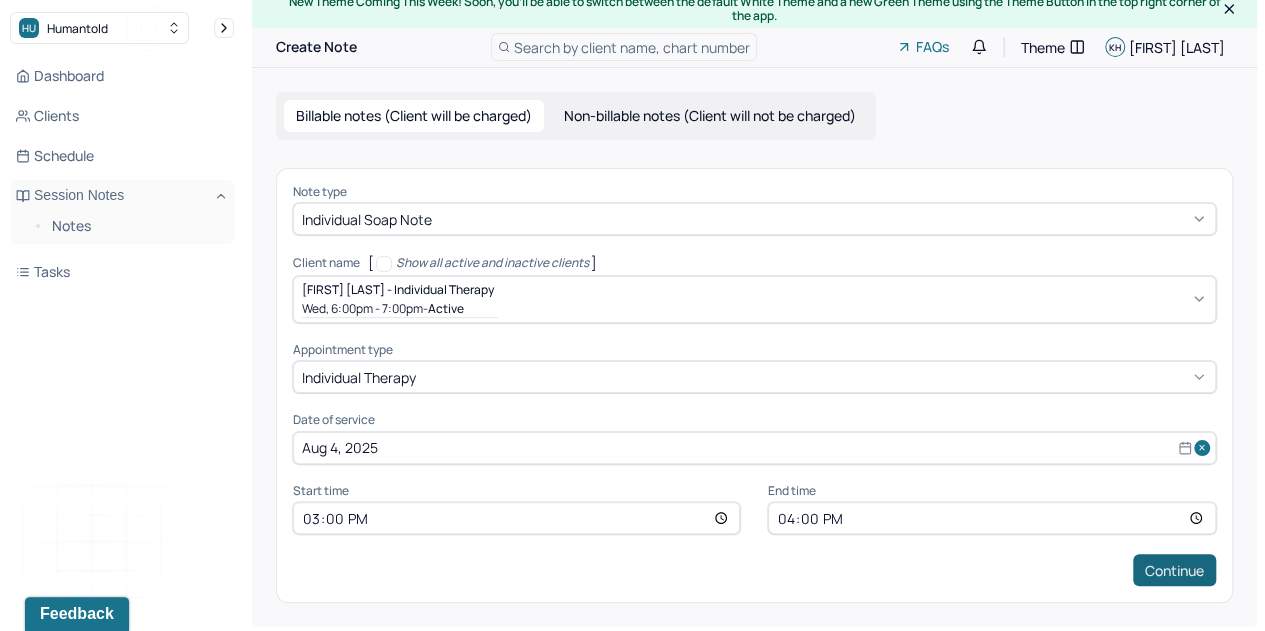 click on "Continue" at bounding box center (1174, 570) 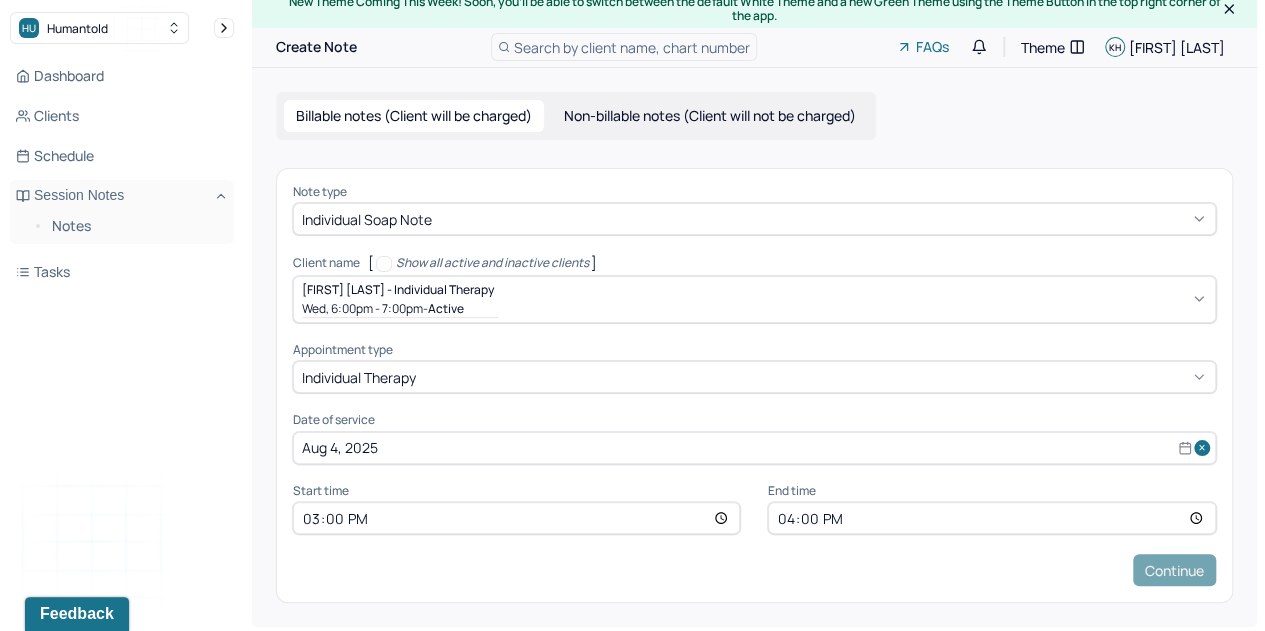 scroll, scrollTop: 0, scrollLeft: 0, axis: both 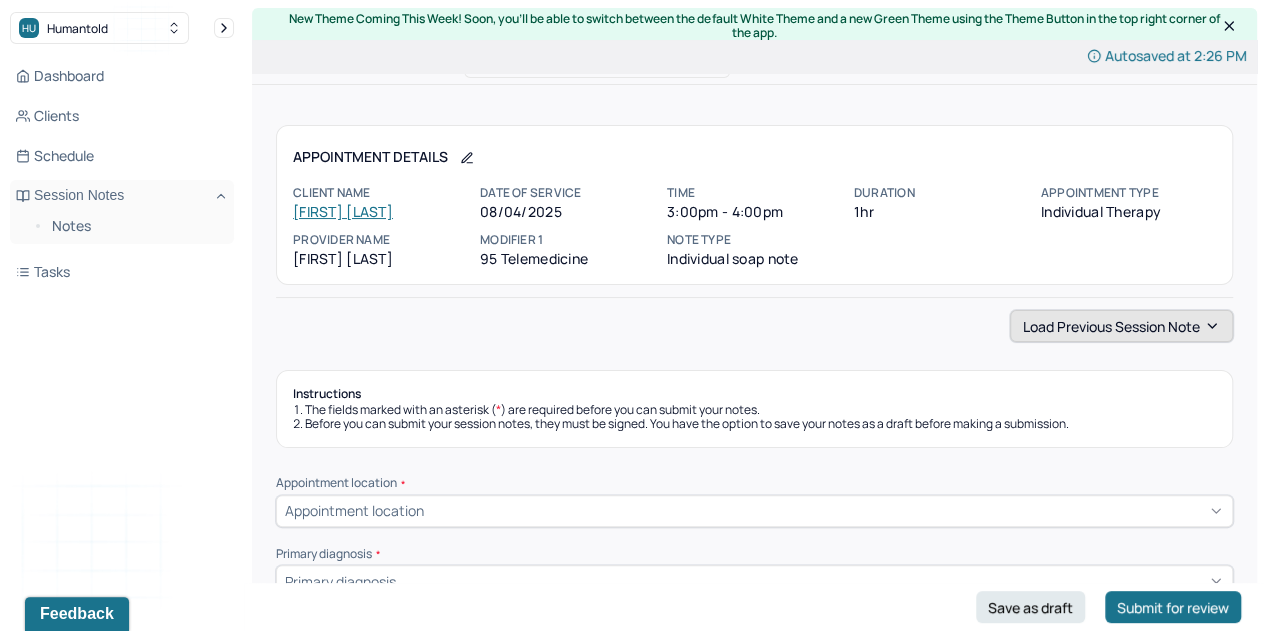 click on "Load previous session note" at bounding box center (1121, 326) 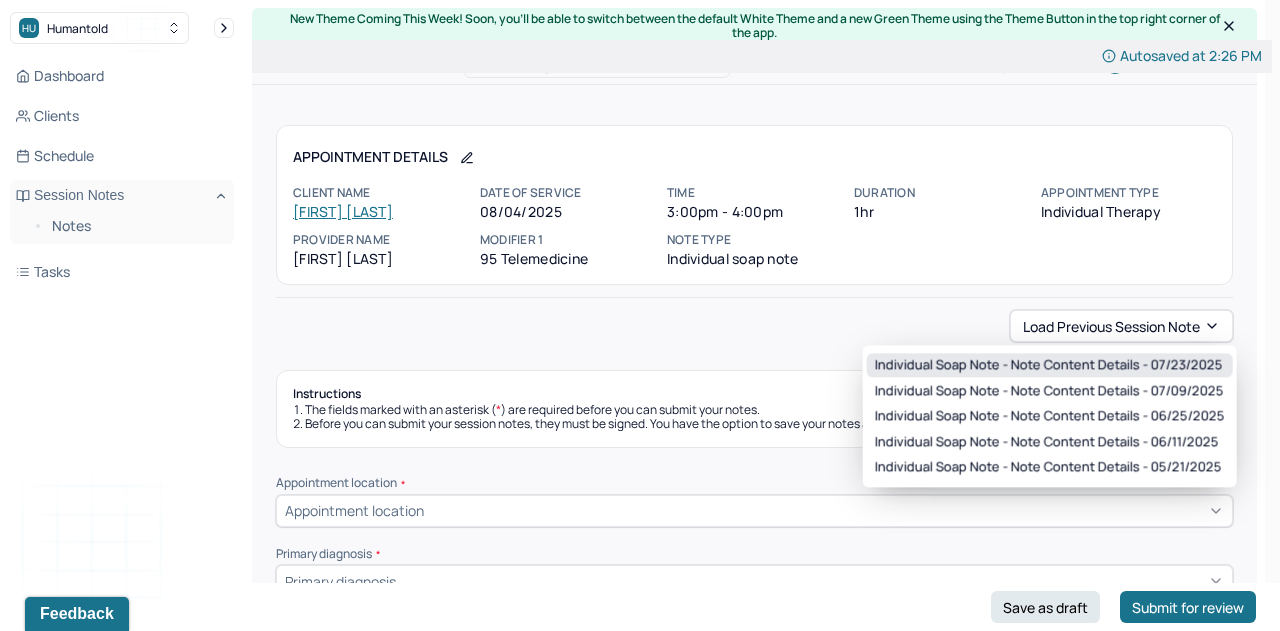 click on "Individual soap note   - Note content Details -   07/23/2025" at bounding box center [1049, 365] 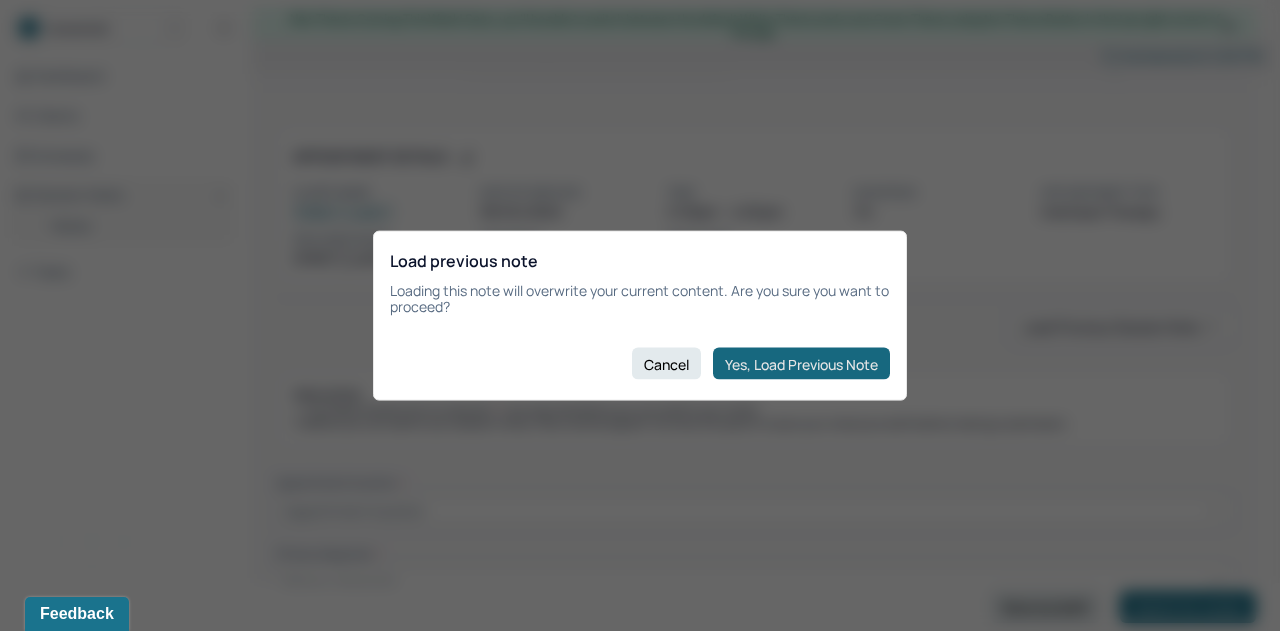 click on "Yes, Load Previous Note" at bounding box center [801, 364] 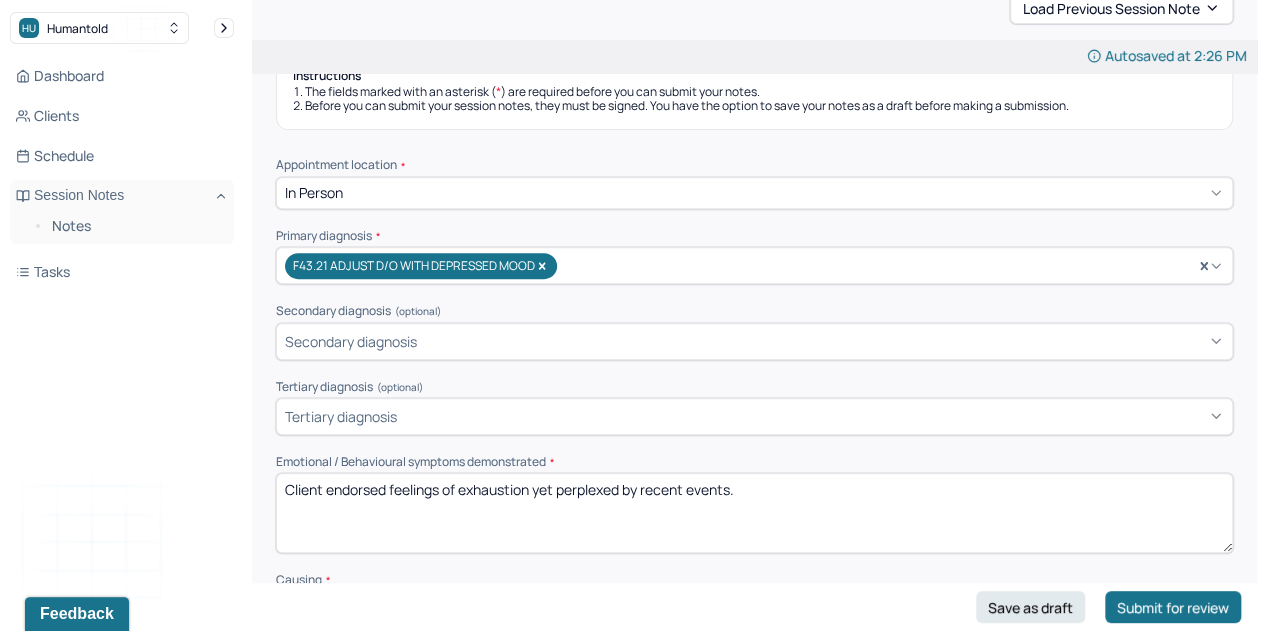 scroll, scrollTop: 319, scrollLeft: 0, axis: vertical 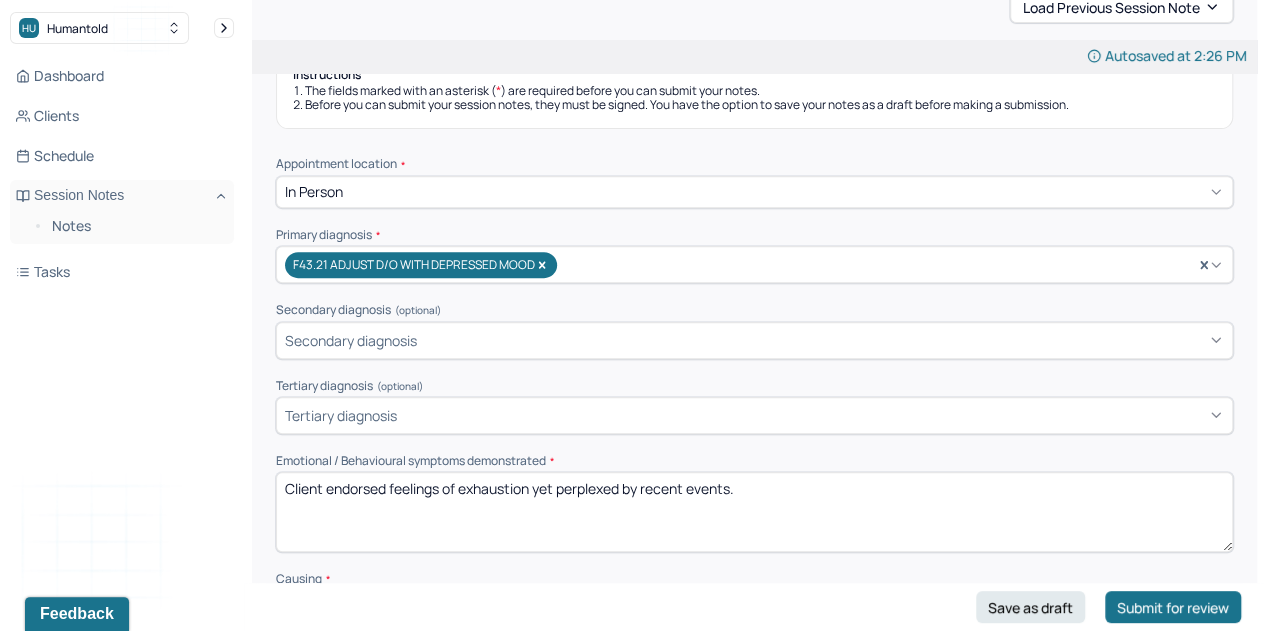 drag, startPoint x: 843, startPoint y: 485, endPoint x: 453, endPoint y: 486, distance: 390.00128 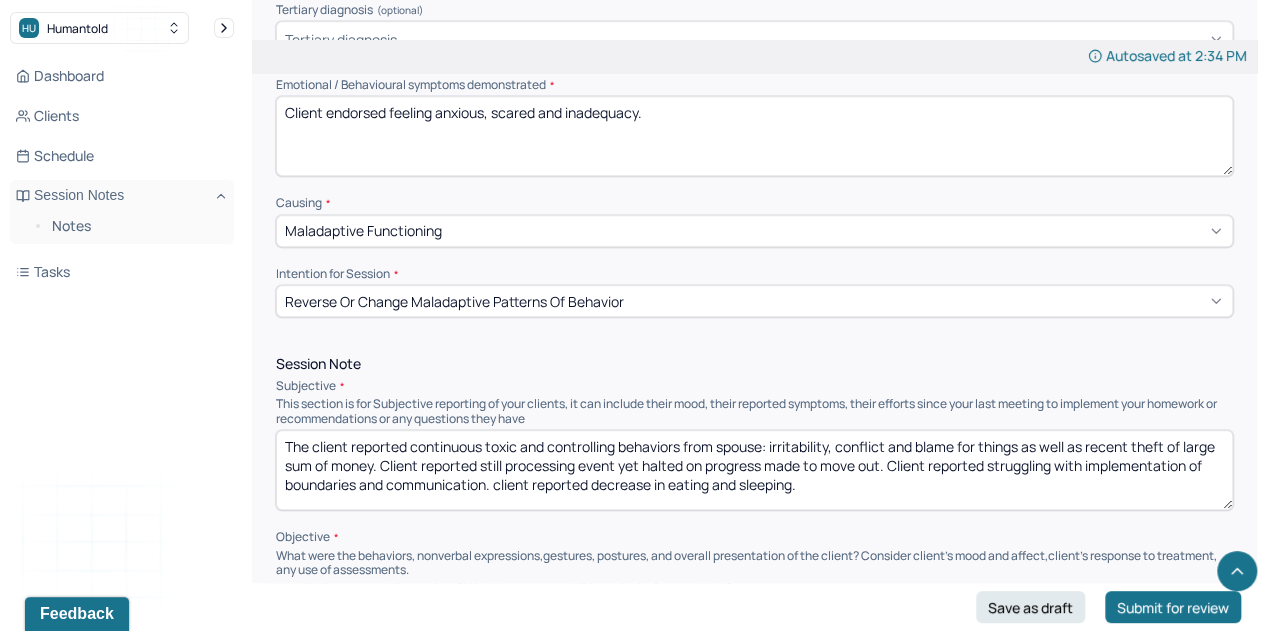 scroll, scrollTop: 704, scrollLeft: 0, axis: vertical 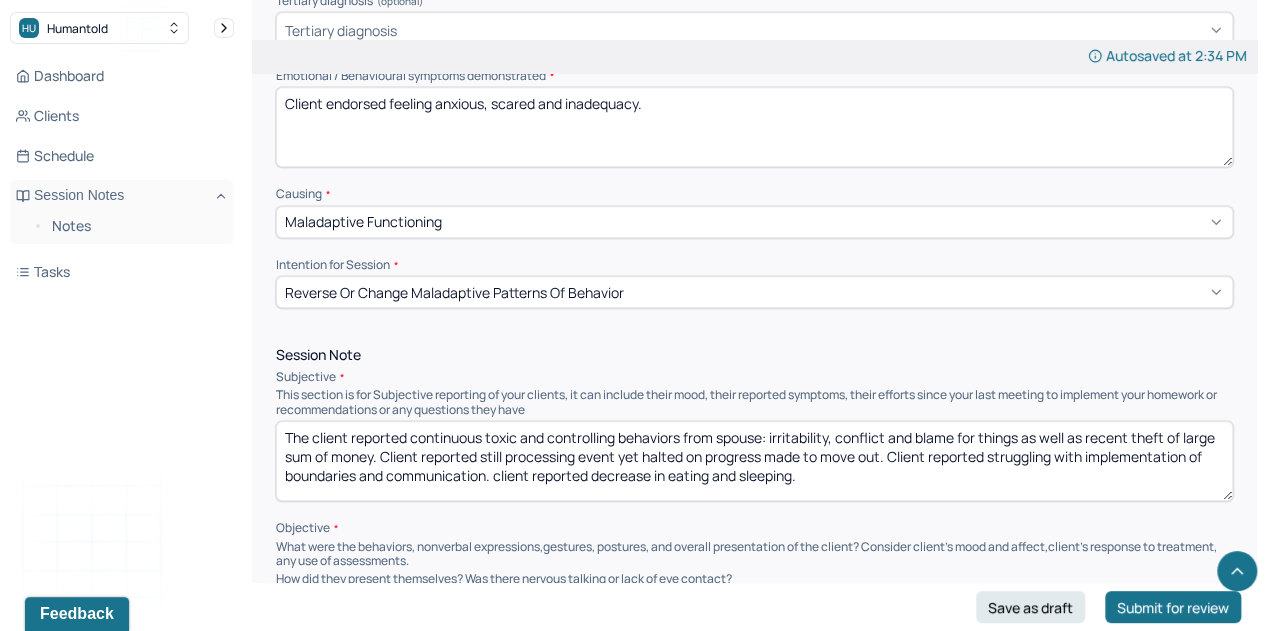 type on "Client endorsed feeling anxious, scared and inadequacy." 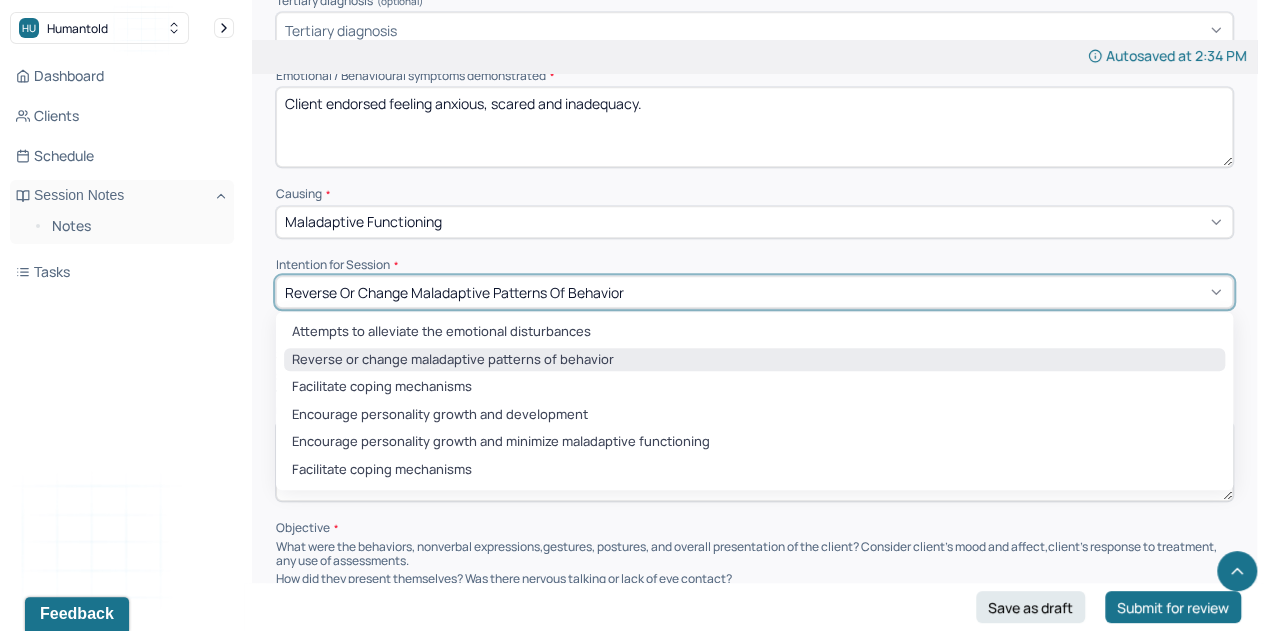 click on "Reverse or change maladaptive patterns of behavior" at bounding box center (754, 292) 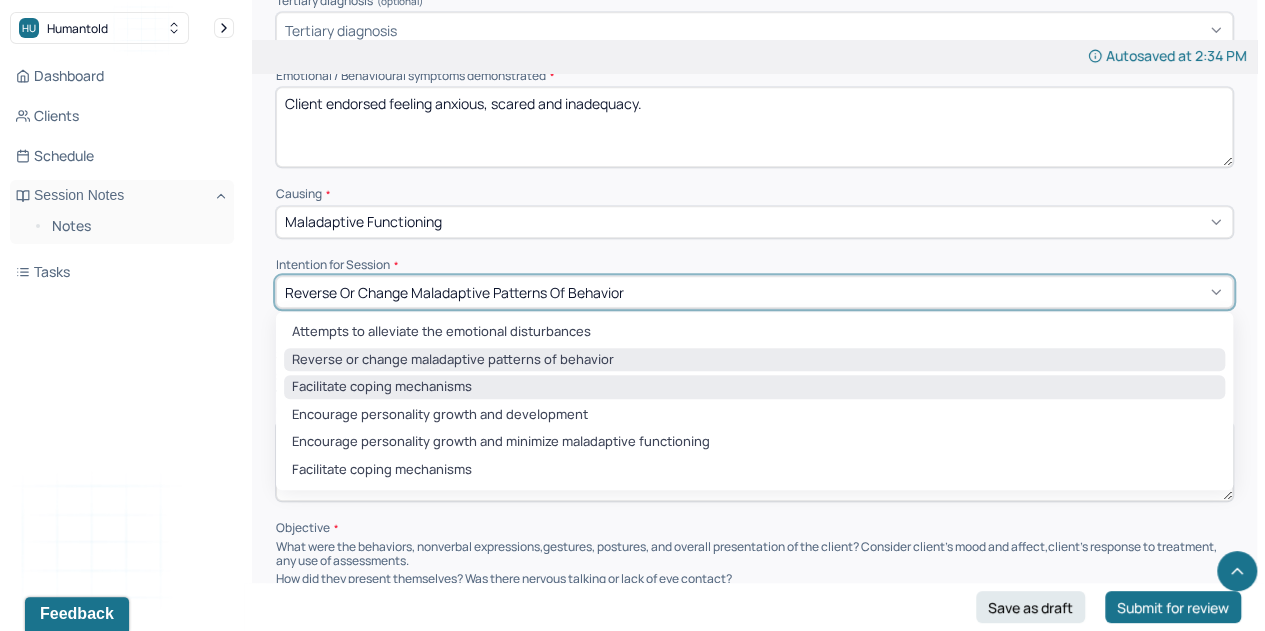 click on "Facilitate coping mechanisms" at bounding box center [754, 387] 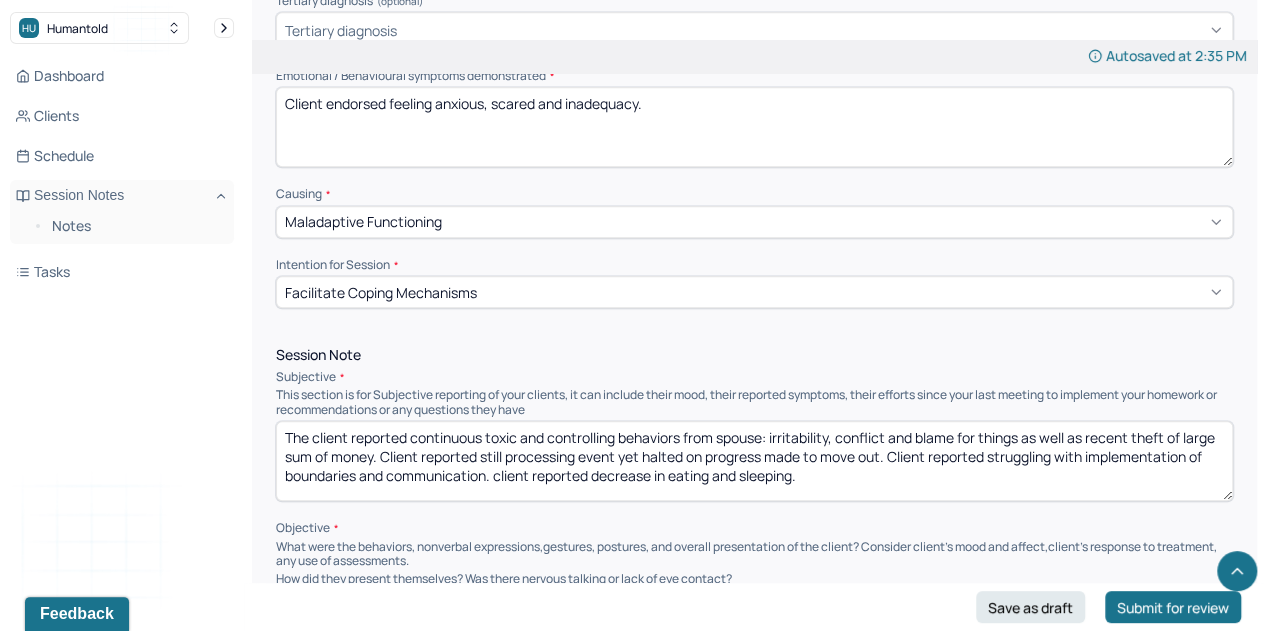 drag, startPoint x: 412, startPoint y: 424, endPoint x: 858, endPoint y: 475, distance: 448.90646 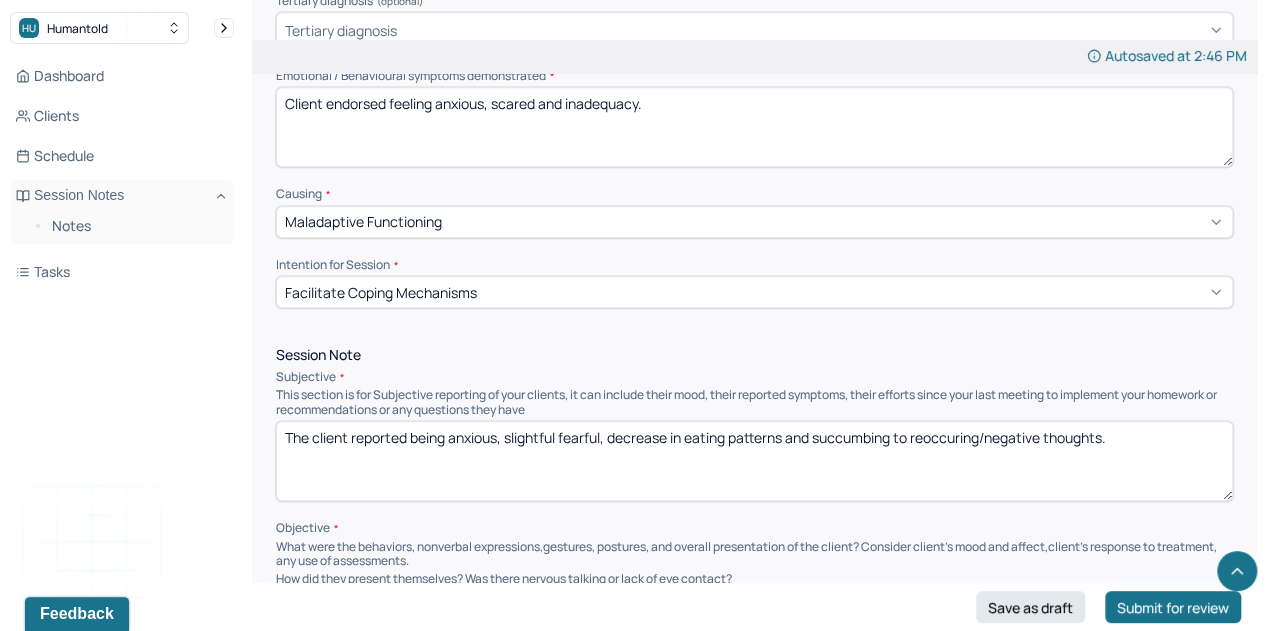 drag, startPoint x: 542, startPoint y: 422, endPoint x: 504, endPoint y: 451, distance: 47.801674 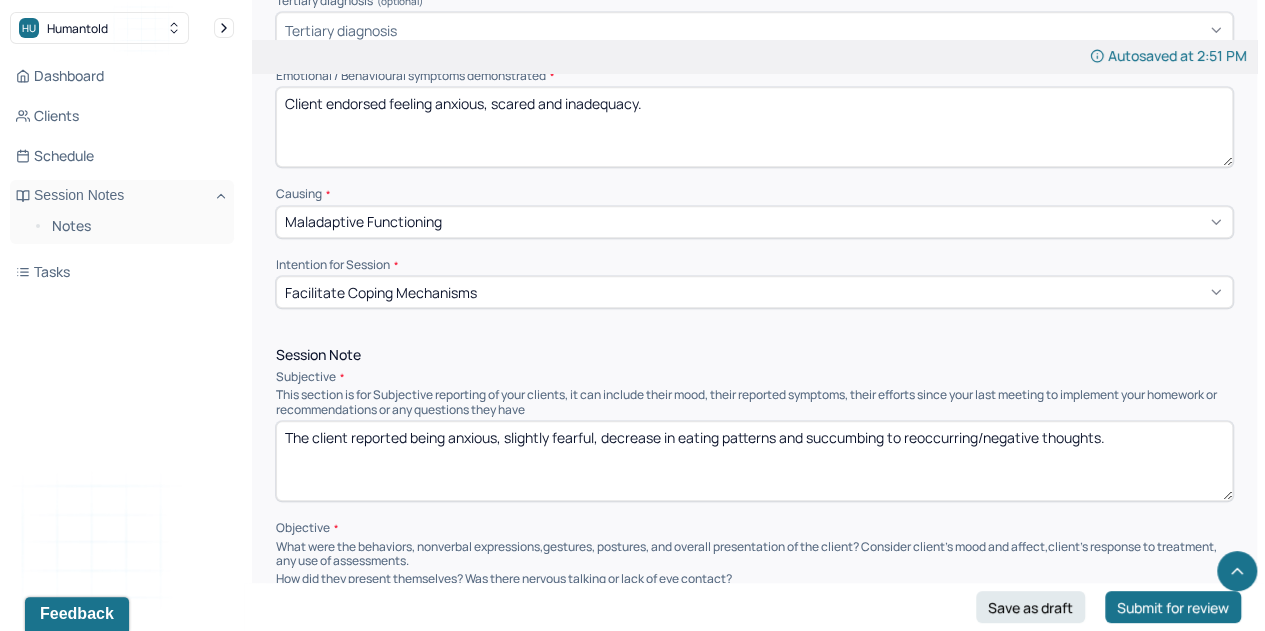 click on "The client reported being anxious, slightlyl fearful, decrease in eating patterns and succumbing to reoccuring/negative thoughts." at bounding box center [754, 461] 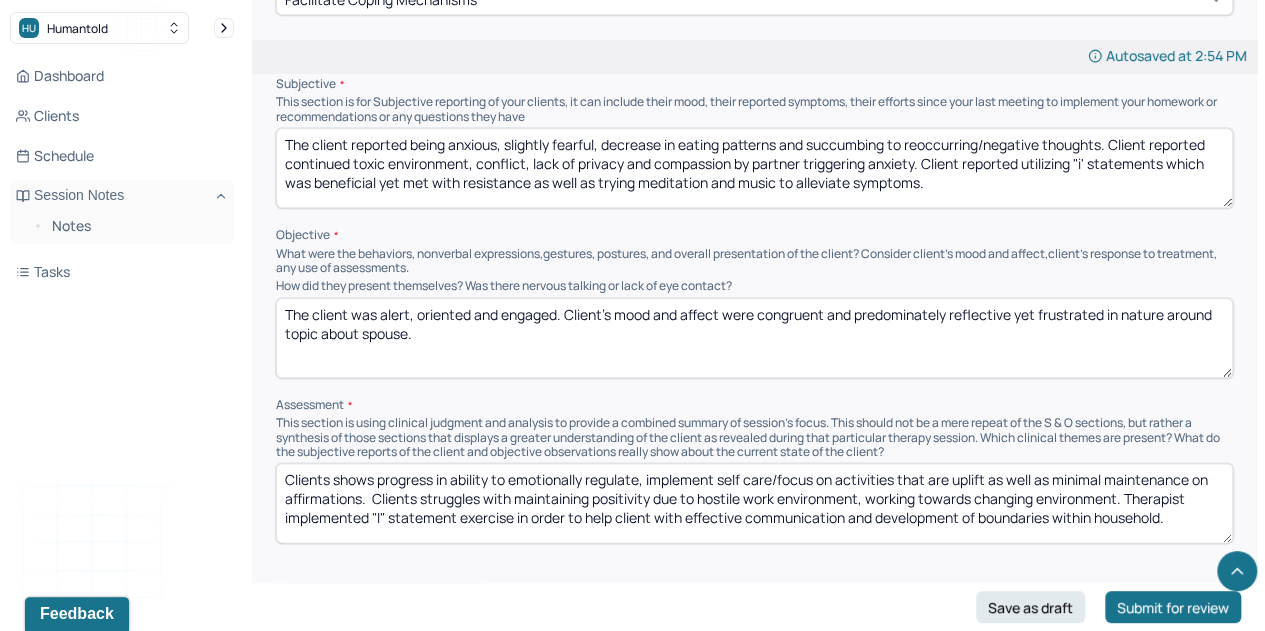 scroll, scrollTop: 998, scrollLeft: 0, axis: vertical 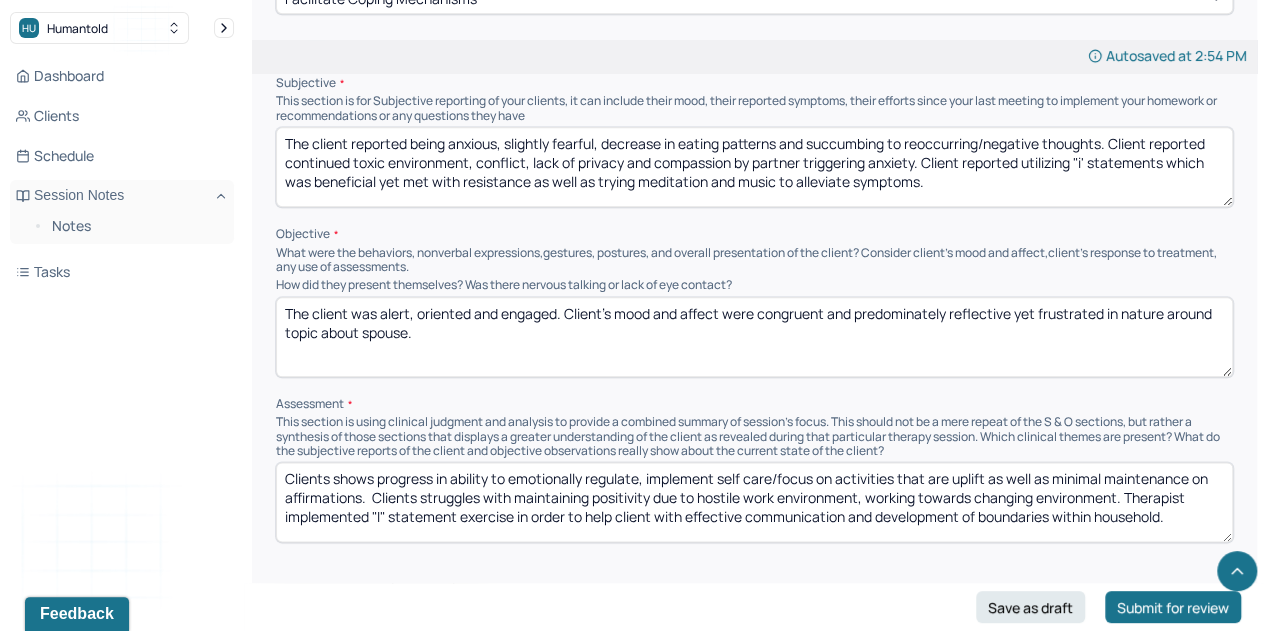 type on "The client reported being anxious, slightly fearful, decrease in eating patterns and succumbing to reoccurring/negative thoughts. Client reported continued toxic environment, conflict, lack of privacy and compassion by partner triggering anxiety. Client reported utilizing "i' statements which was beneficial yet met with resistance as well as trying meditation and music to alleviate symptoms." 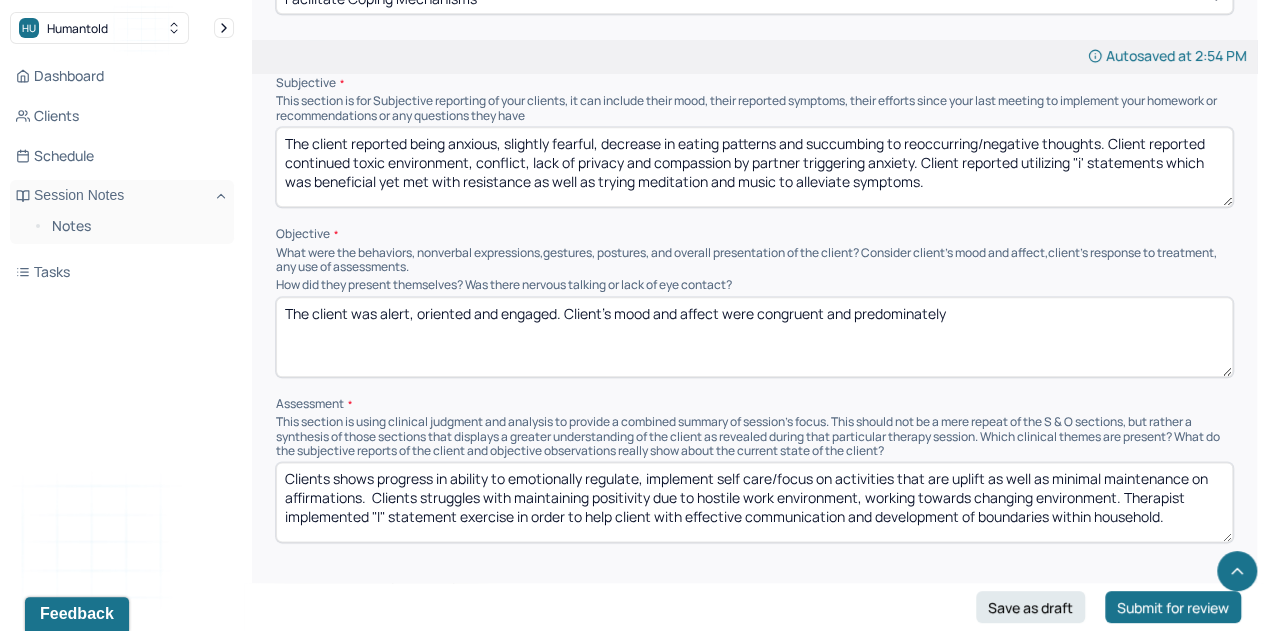 type on "The client was alert, oriented and engaged. Client’s mood and affect were congruent and predominately" 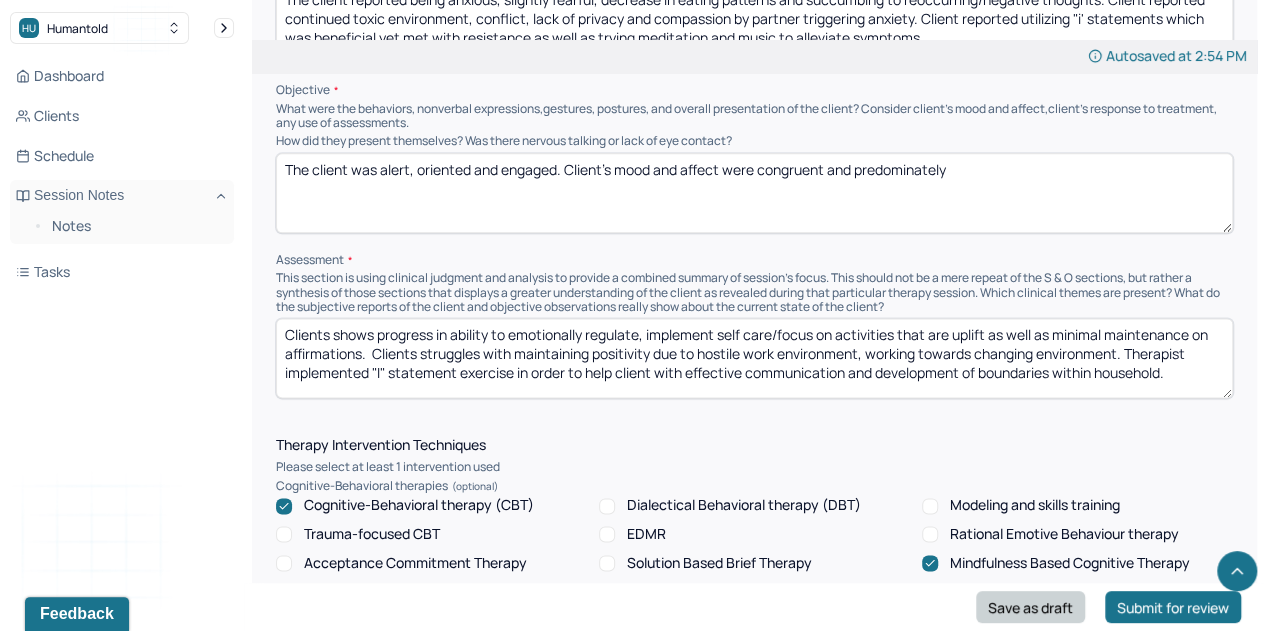 click on "Save as draft" at bounding box center (1030, 607) 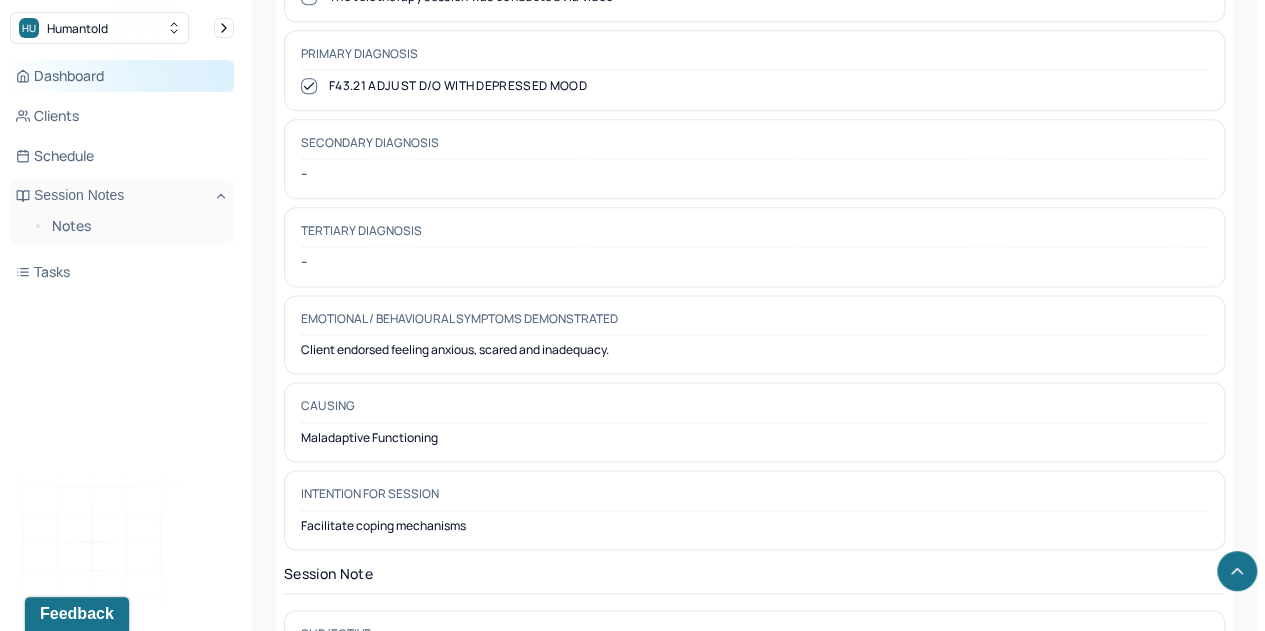 click on "Dashboard" at bounding box center [122, 76] 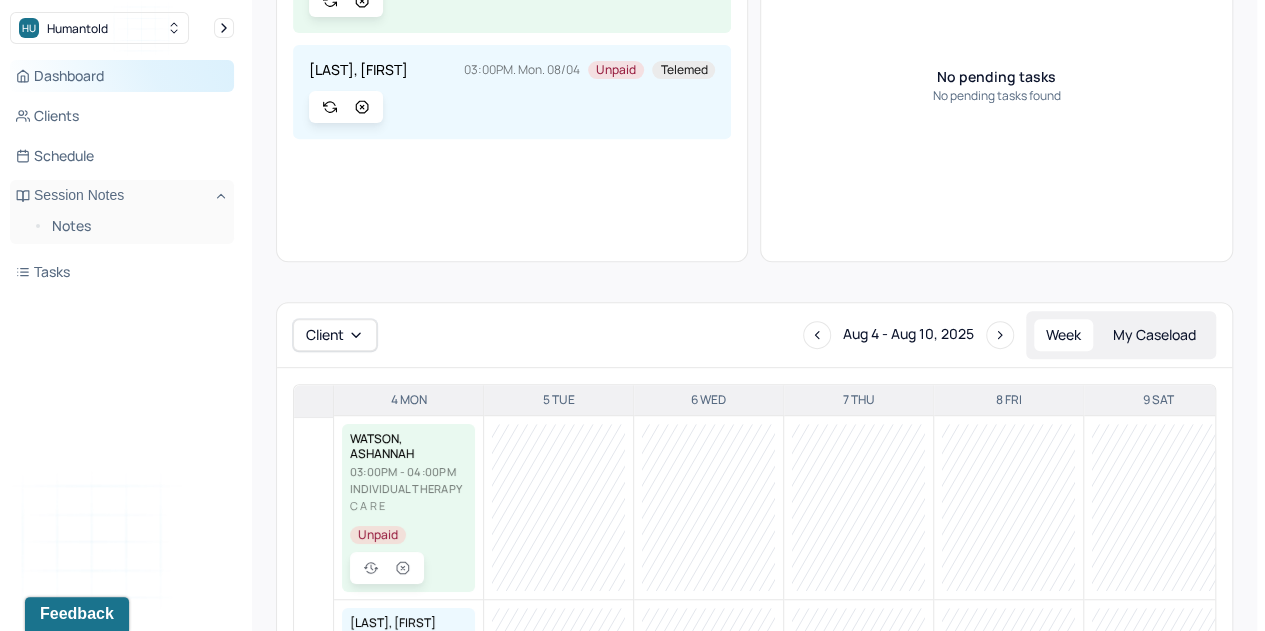 scroll, scrollTop: 562, scrollLeft: 0, axis: vertical 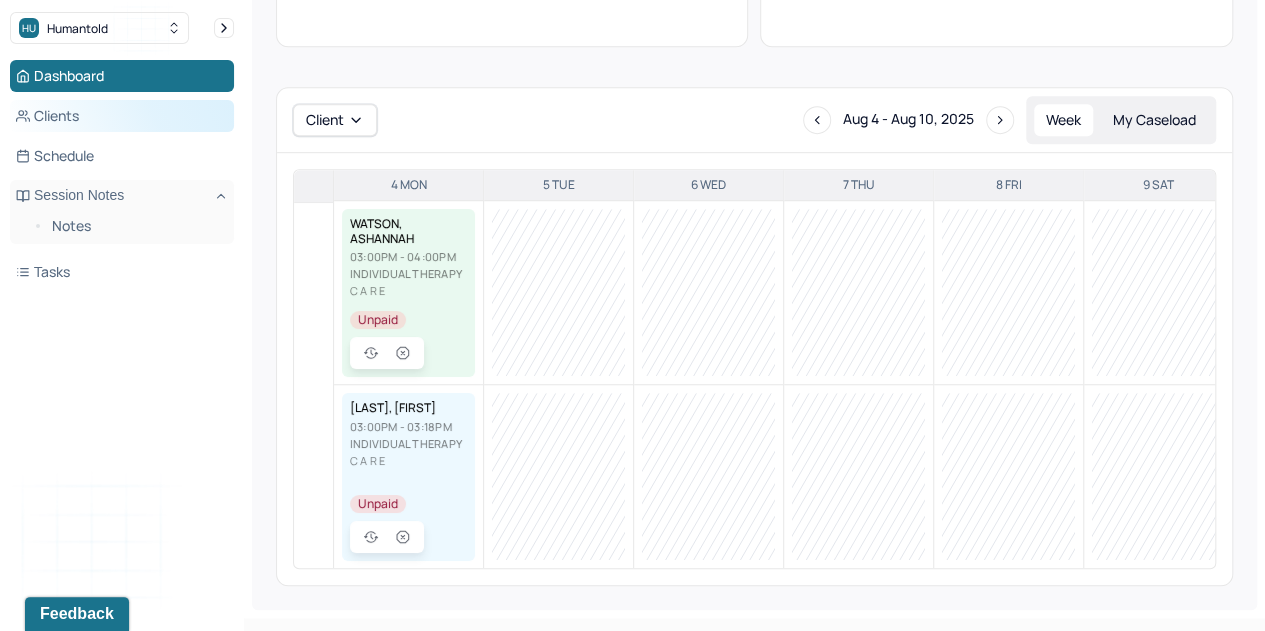 click on "Clients" at bounding box center (122, 116) 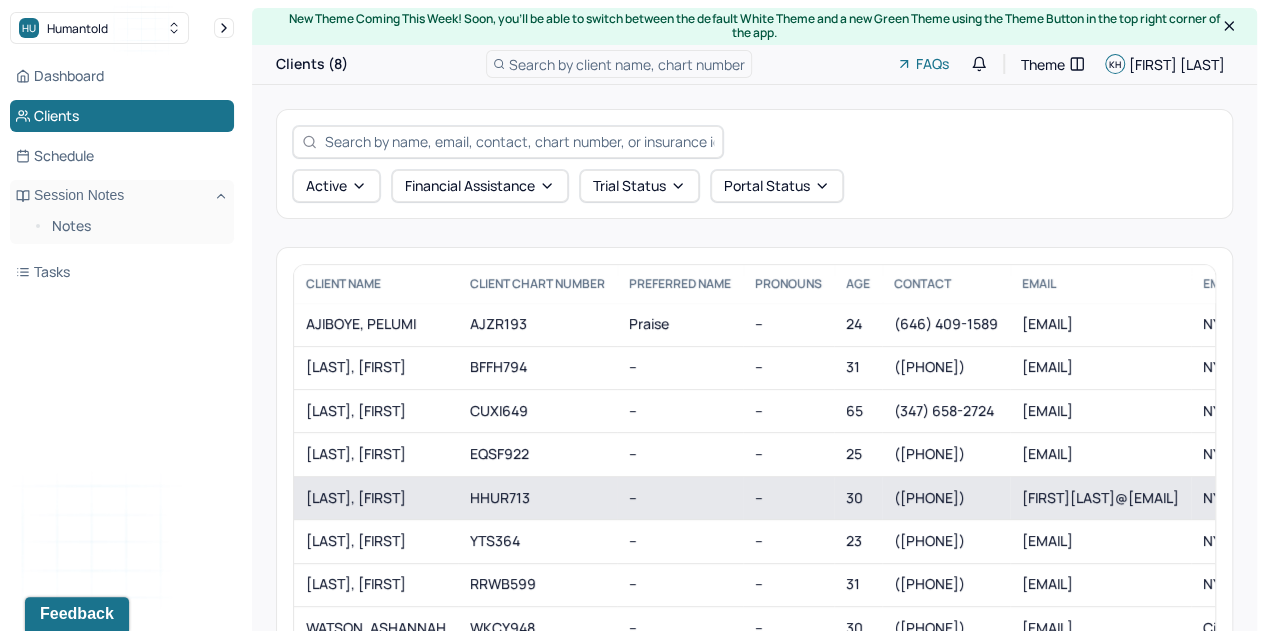 scroll, scrollTop: 80, scrollLeft: 0, axis: vertical 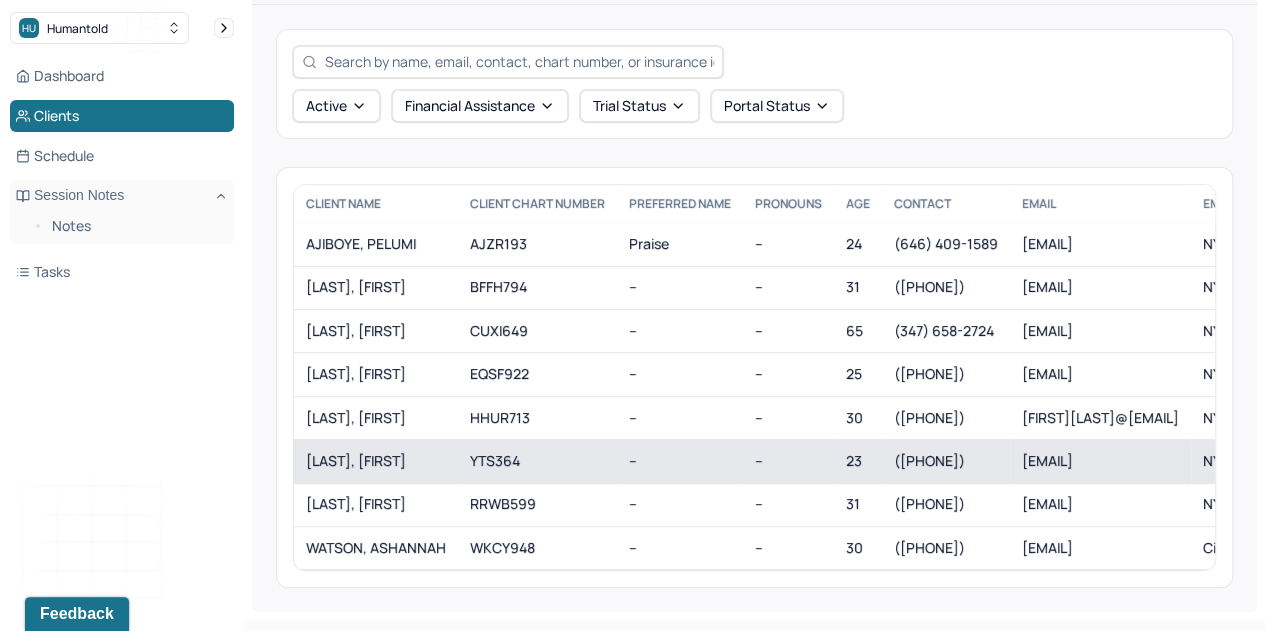 click on "HUNTER, JARETT" at bounding box center [376, 461] 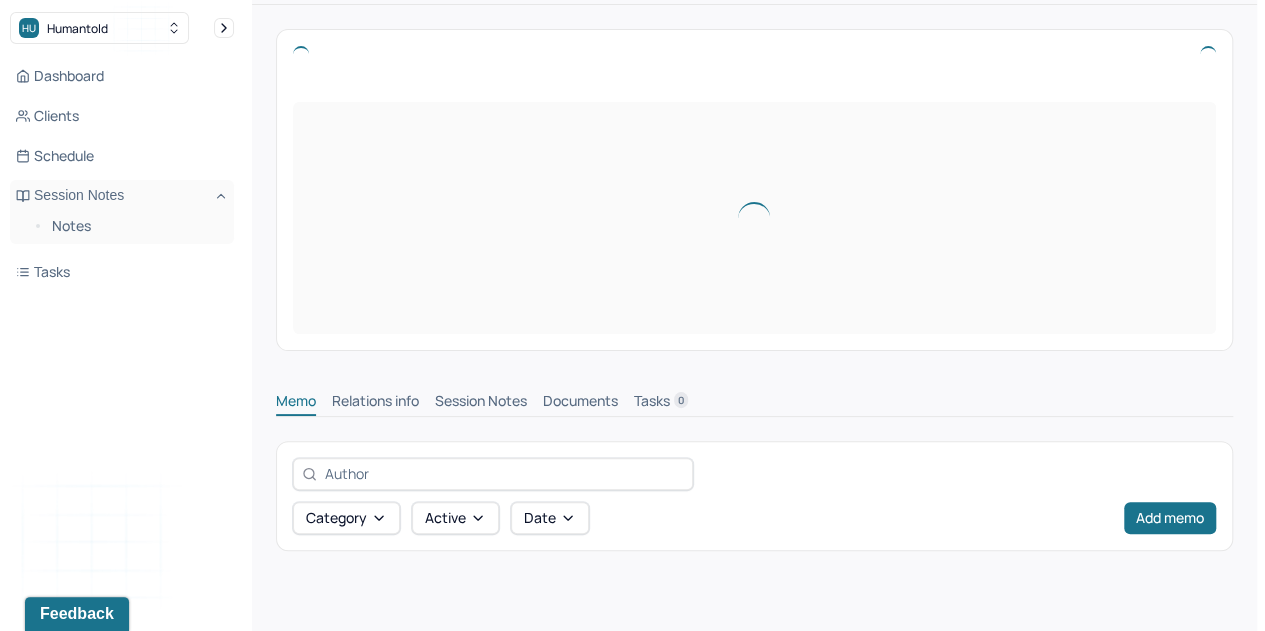 scroll, scrollTop: 0, scrollLeft: 0, axis: both 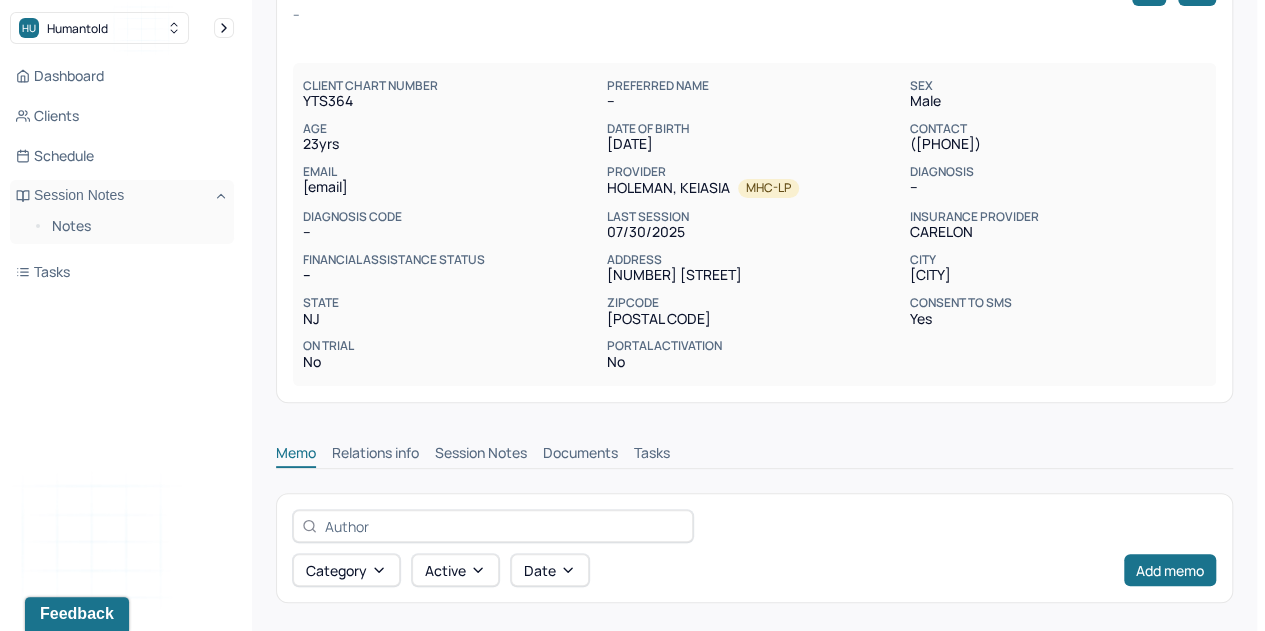 click on "Session Notes" at bounding box center (481, 455) 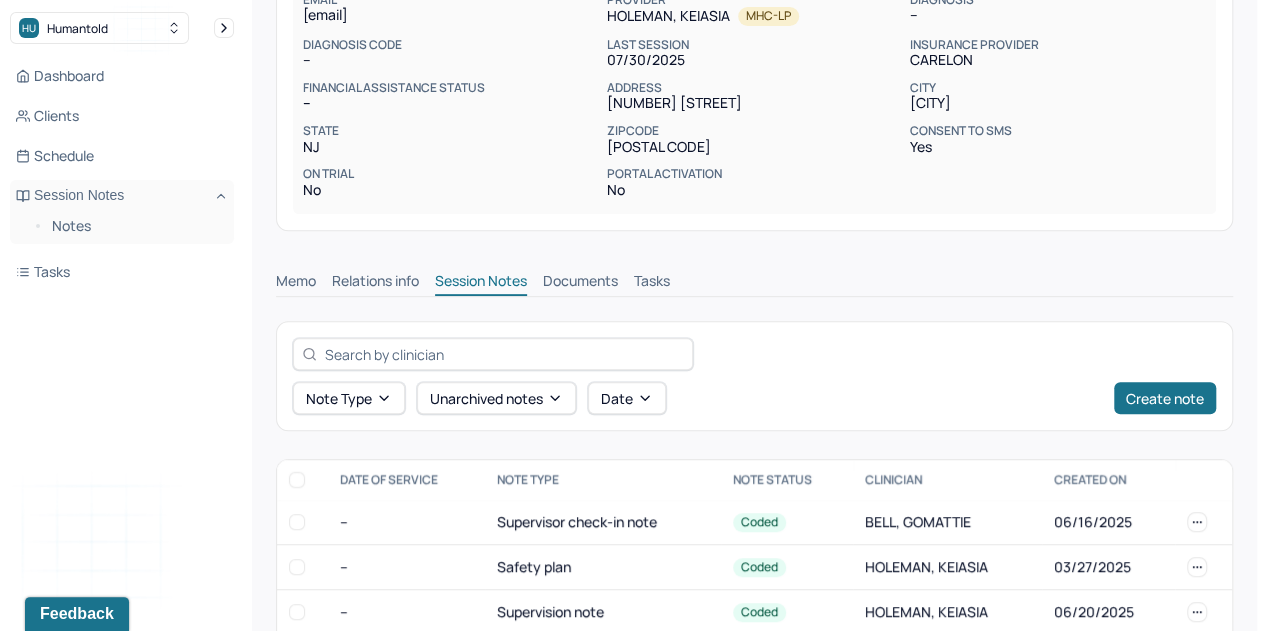 scroll, scrollTop: 345, scrollLeft: 0, axis: vertical 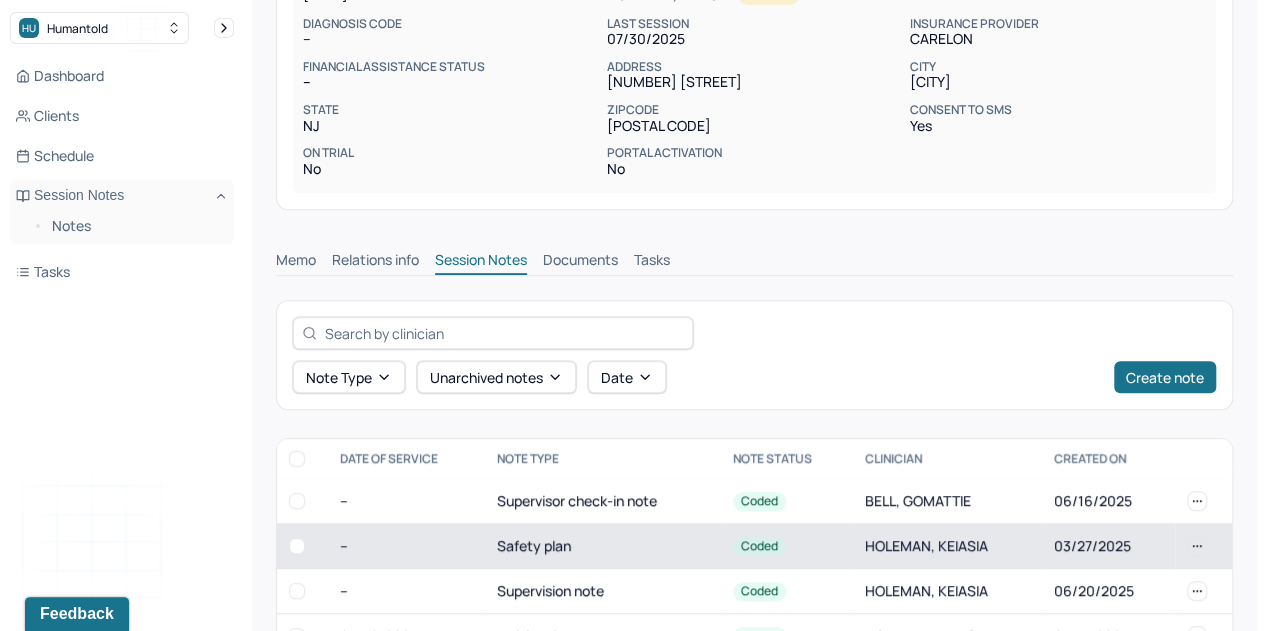 click on "Safety plan" at bounding box center (603, 546) 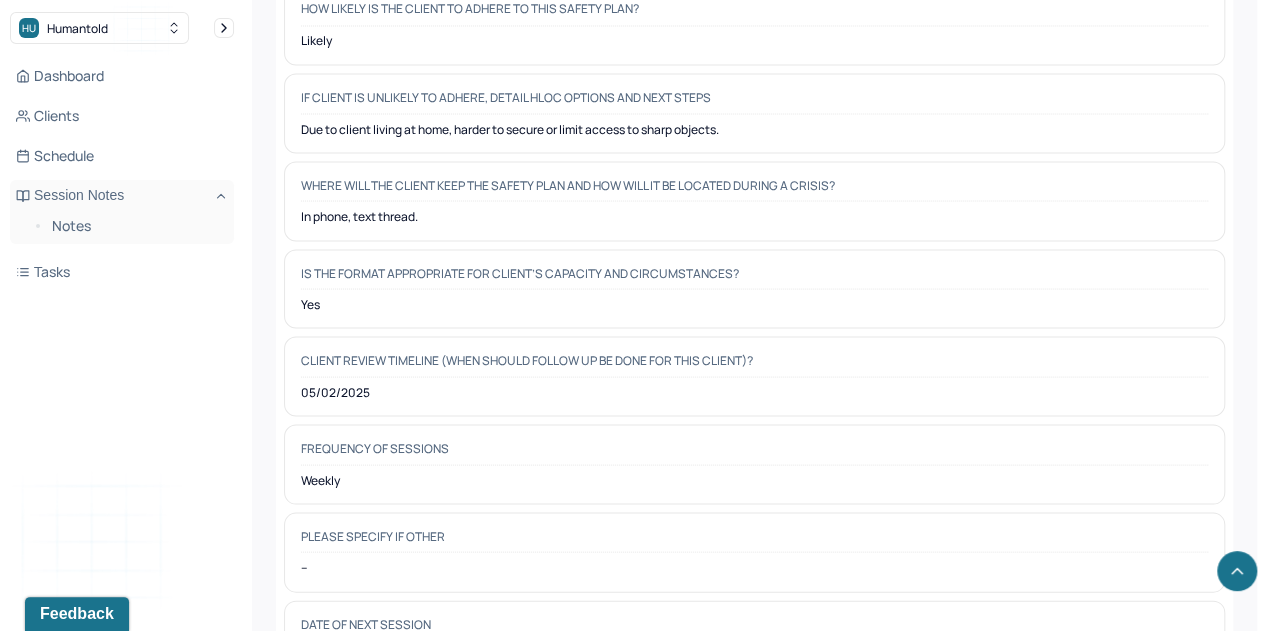 scroll, scrollTop: 1987, scrollLeft: 0, axis: vertical 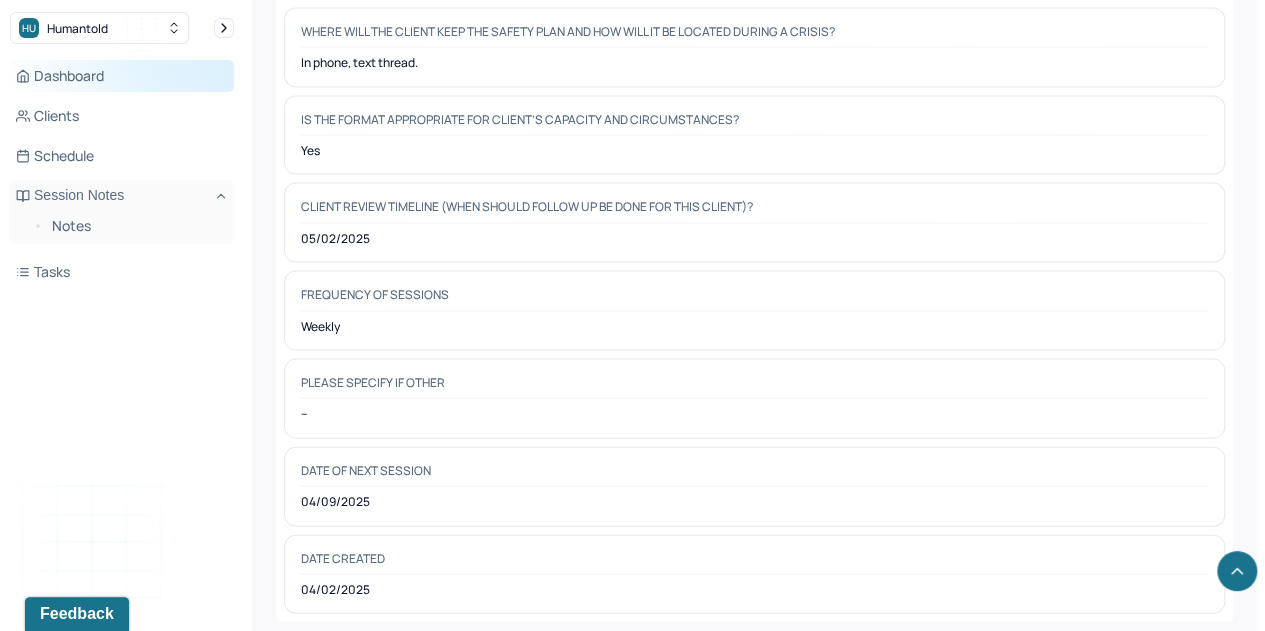 click on "Dashboard" at bounding box center [122, 76] 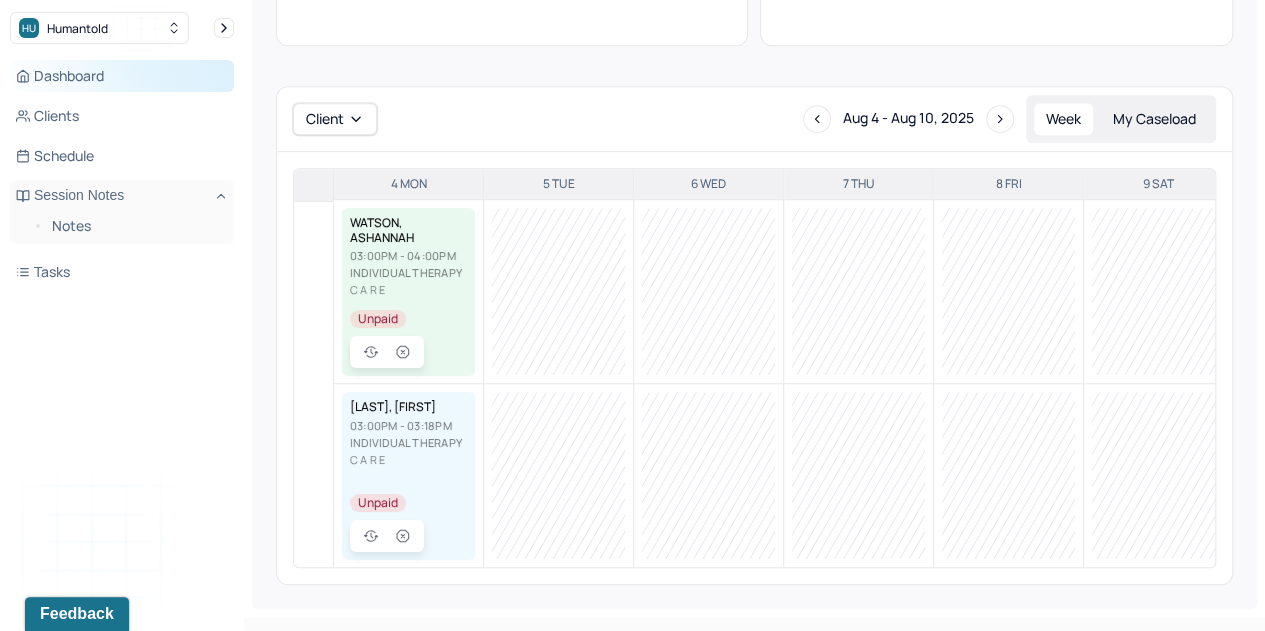 scroll, scrollTop: 562, scrollLeft: 0, axis: vertical 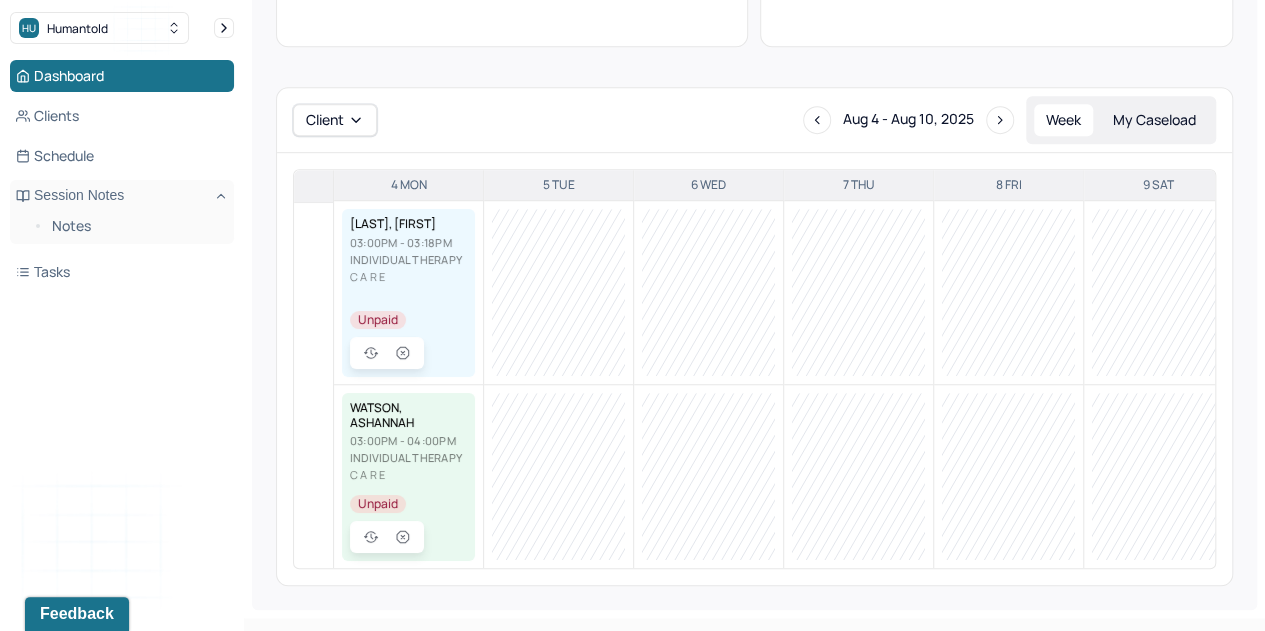 click on "Dashboard Clients Schedule Session Notes Notes Tasks" at bounding box center [122, 174] 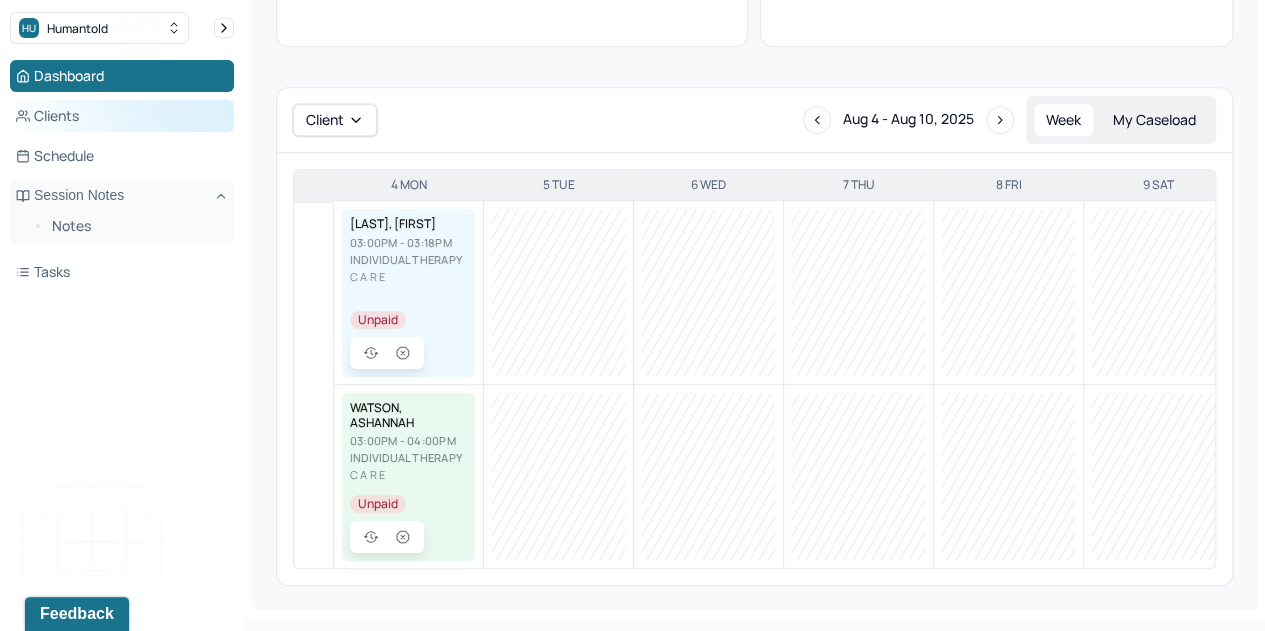 click on "Clients" at bounding box center [122, 116] 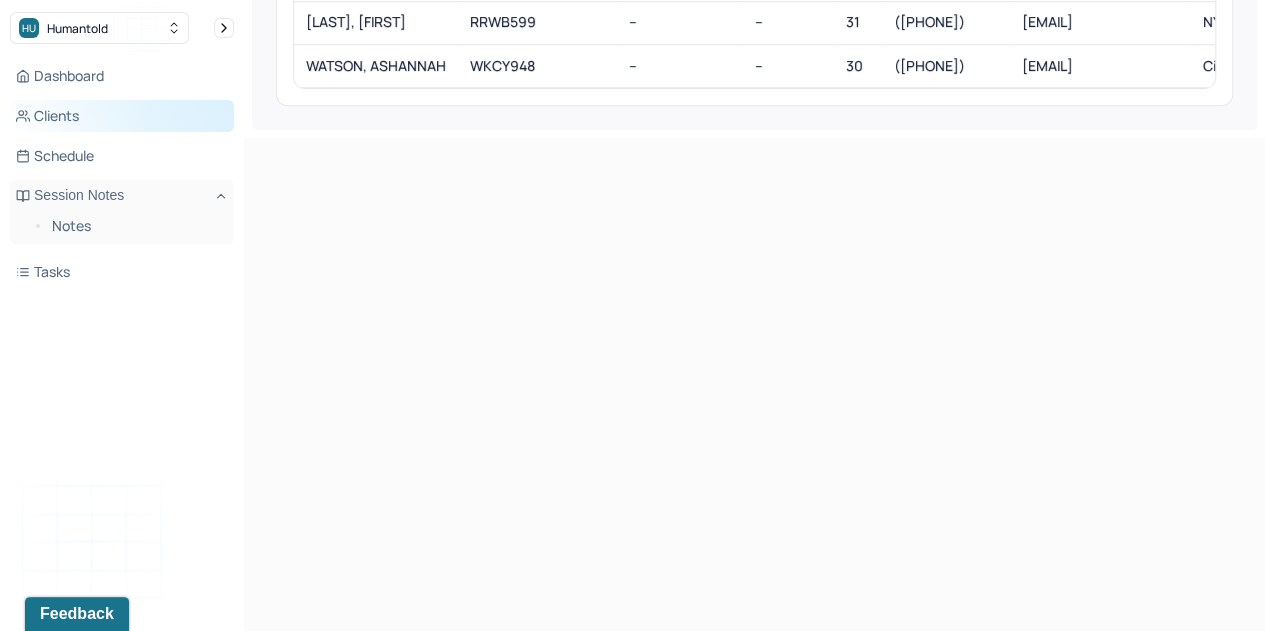 scroll, scrollTop: 80, scrollLeft: 0, axis: vertical 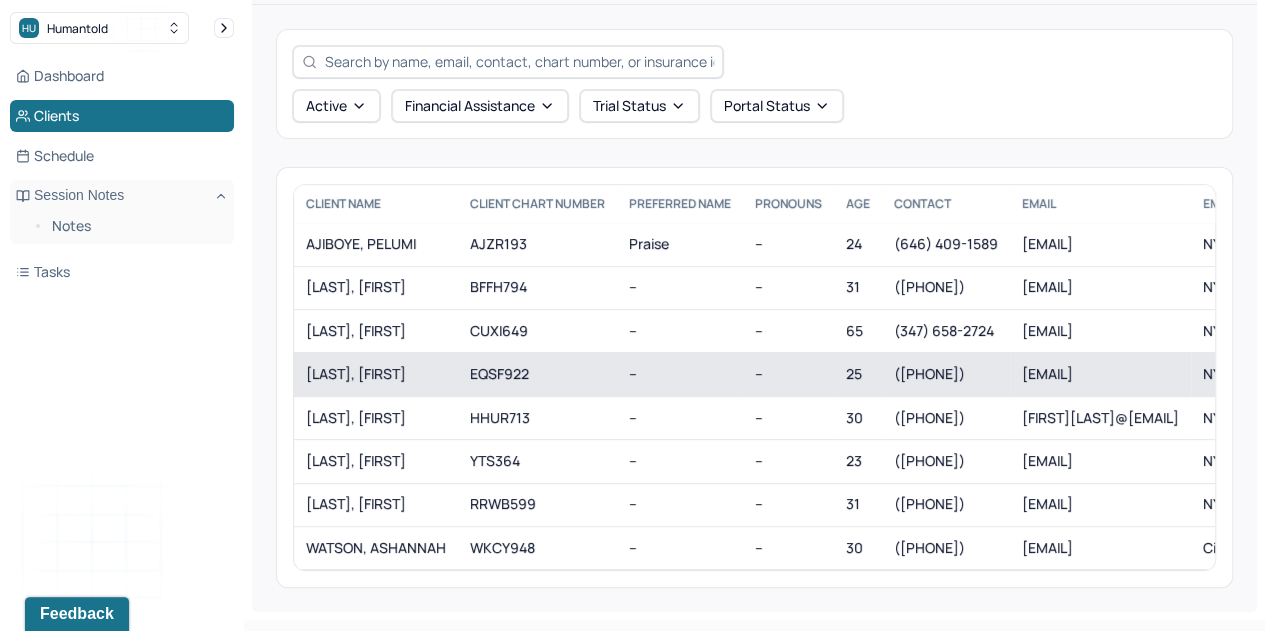 click on "ELLIS, JALINA" at bounding box center (376, 374) 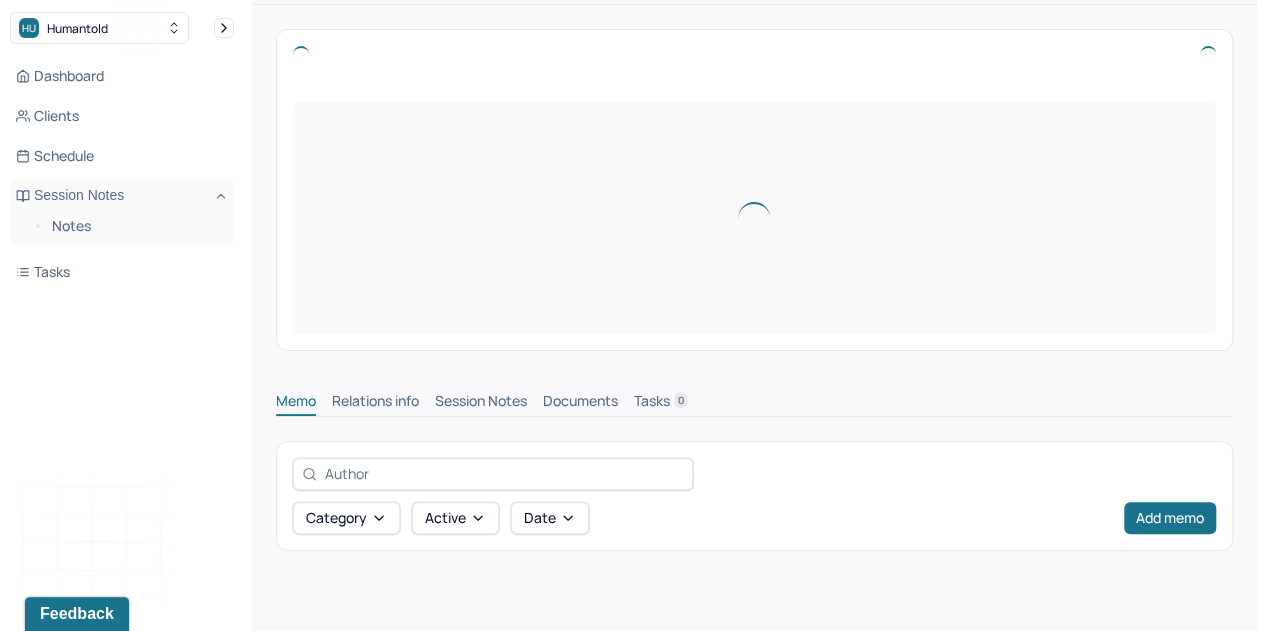 scroll, scrollTop: 0, scrollLeft: 0, axis: both 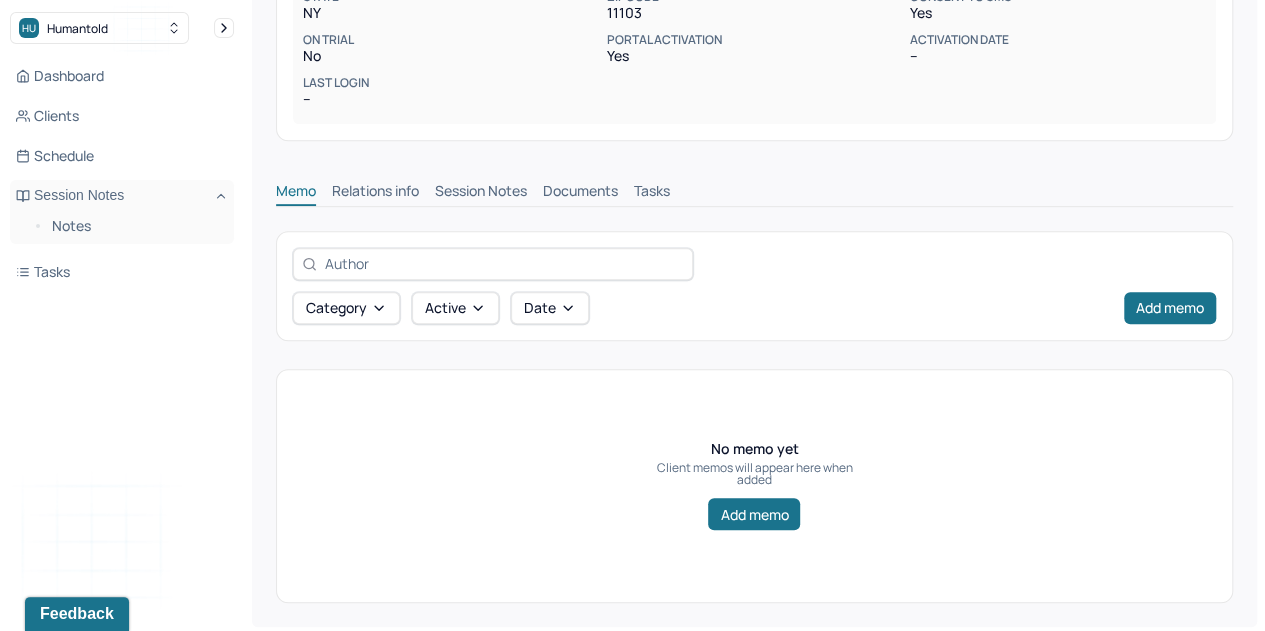 click on "Session Notes" at bounding box center (481, 193) 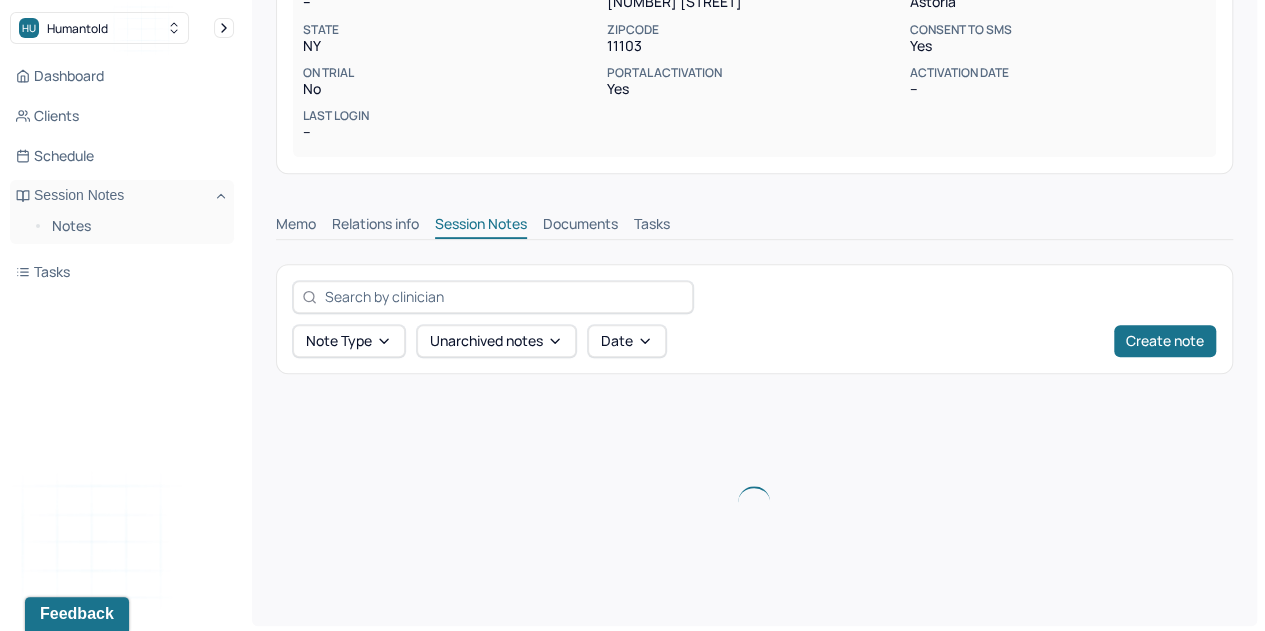 scroll, scrollTop: 400, scrollLeft: 0, axis: vertical 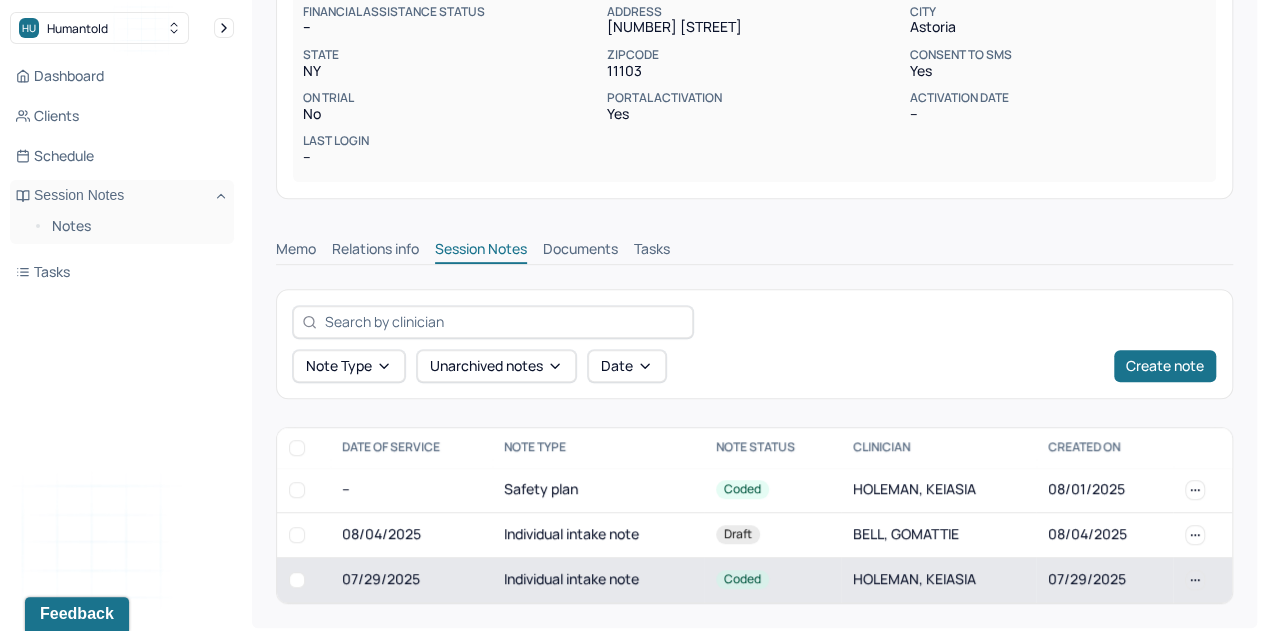 click on "Individual intake note" at bounding box center [597, 579] 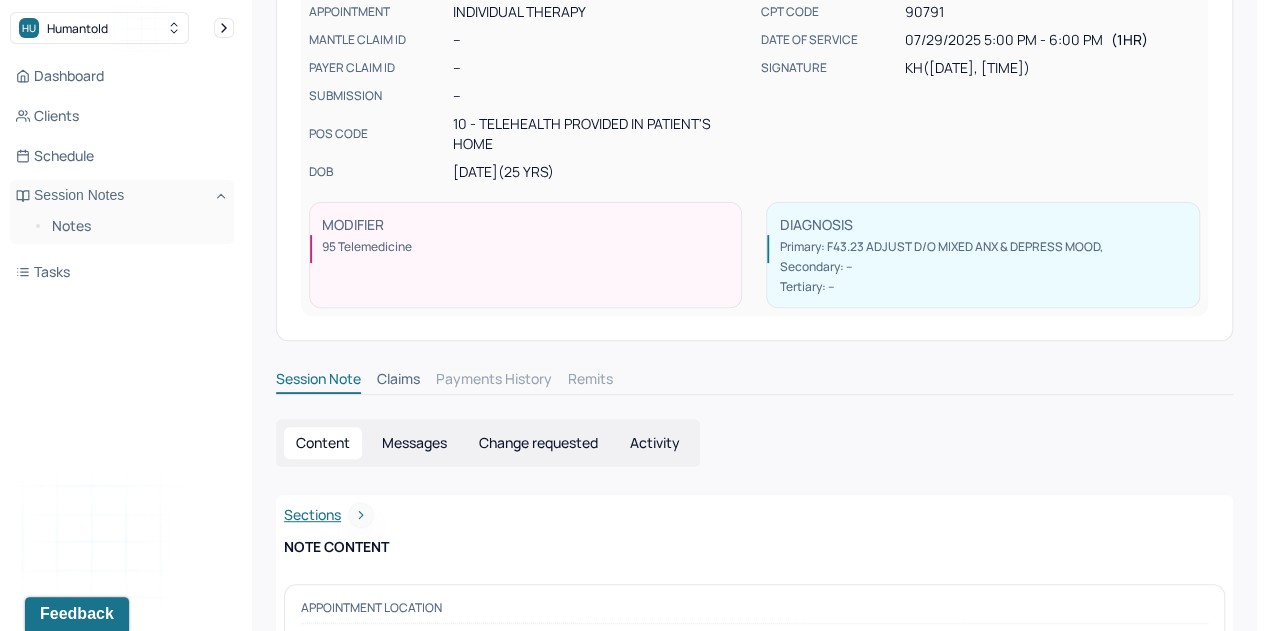 scroll, scrollTop: 0, scrollLeft: 0, axis: both 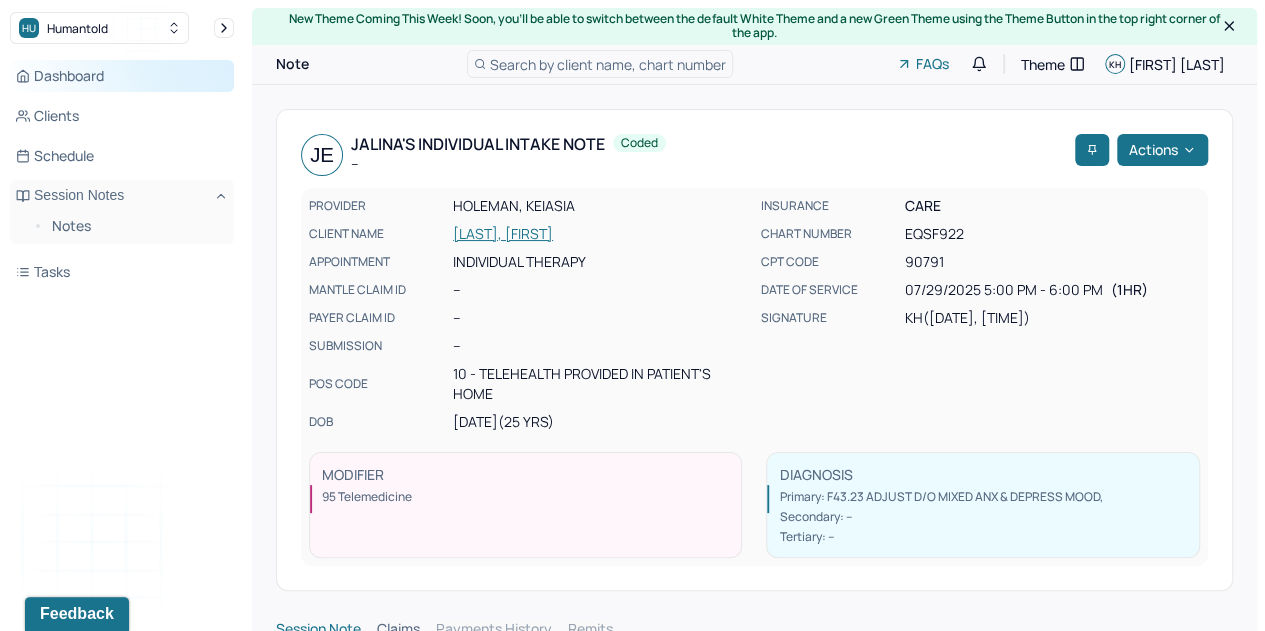click on "Dashboard" at bounding box center (122, 76) 